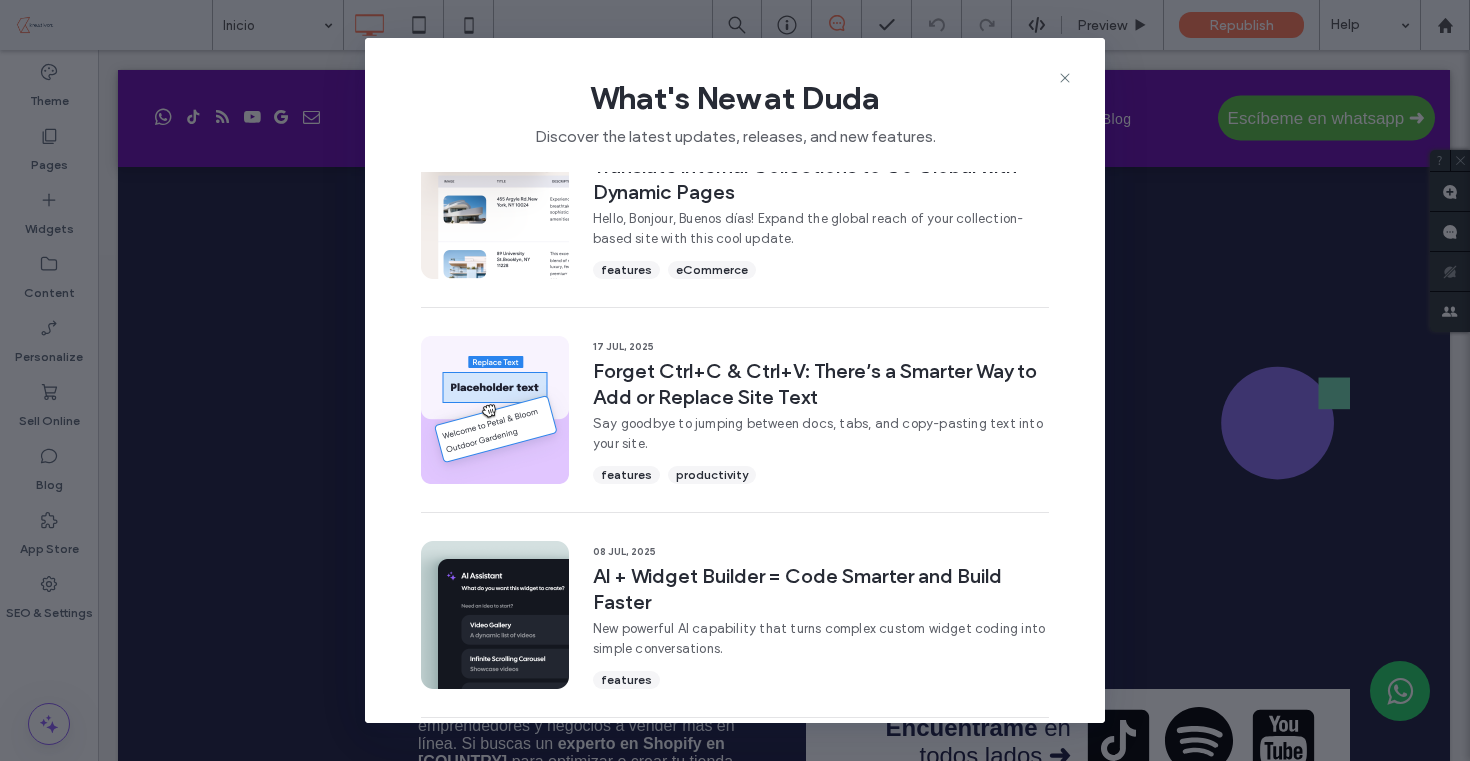 scroll, scrollTop: 884, scrollLeft: 0, axis: vertical 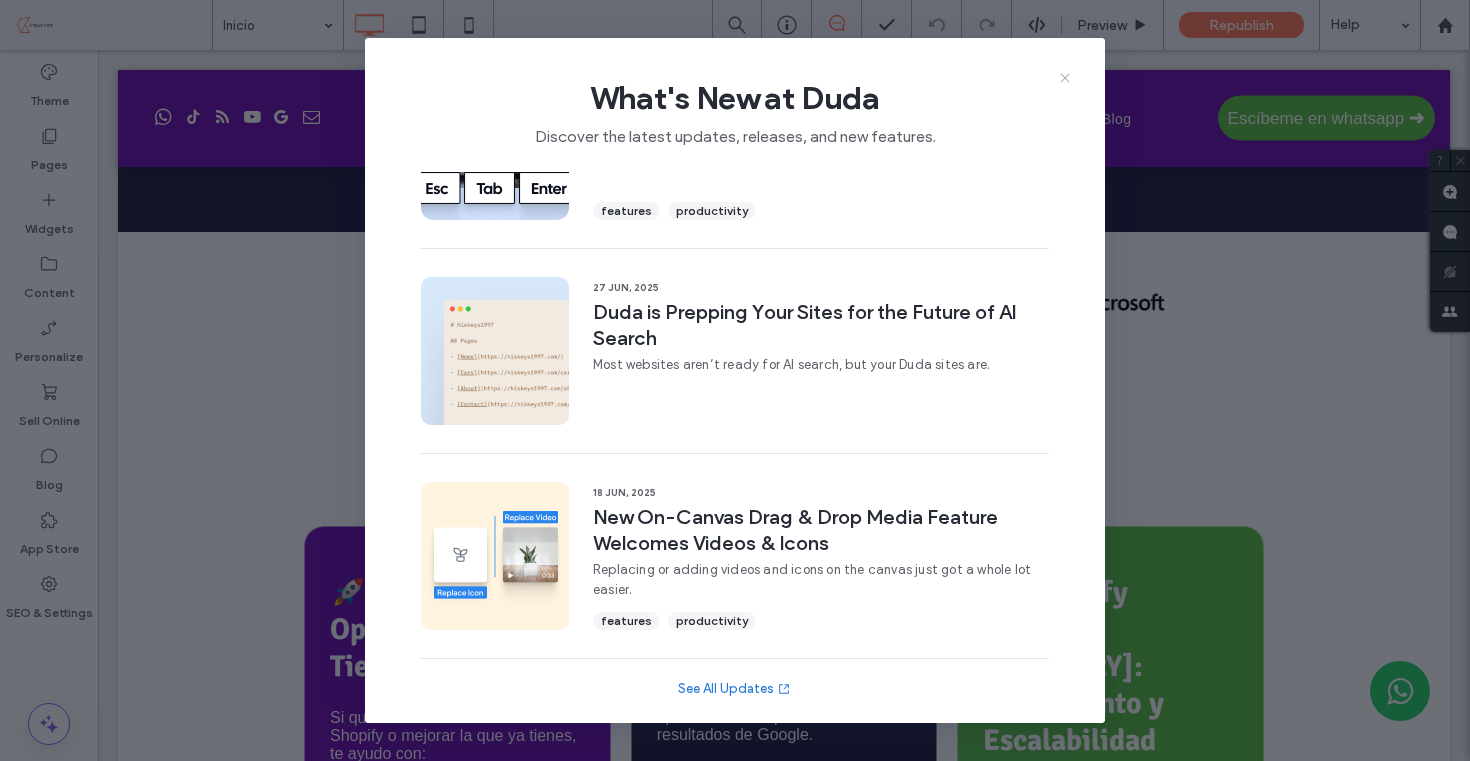 click 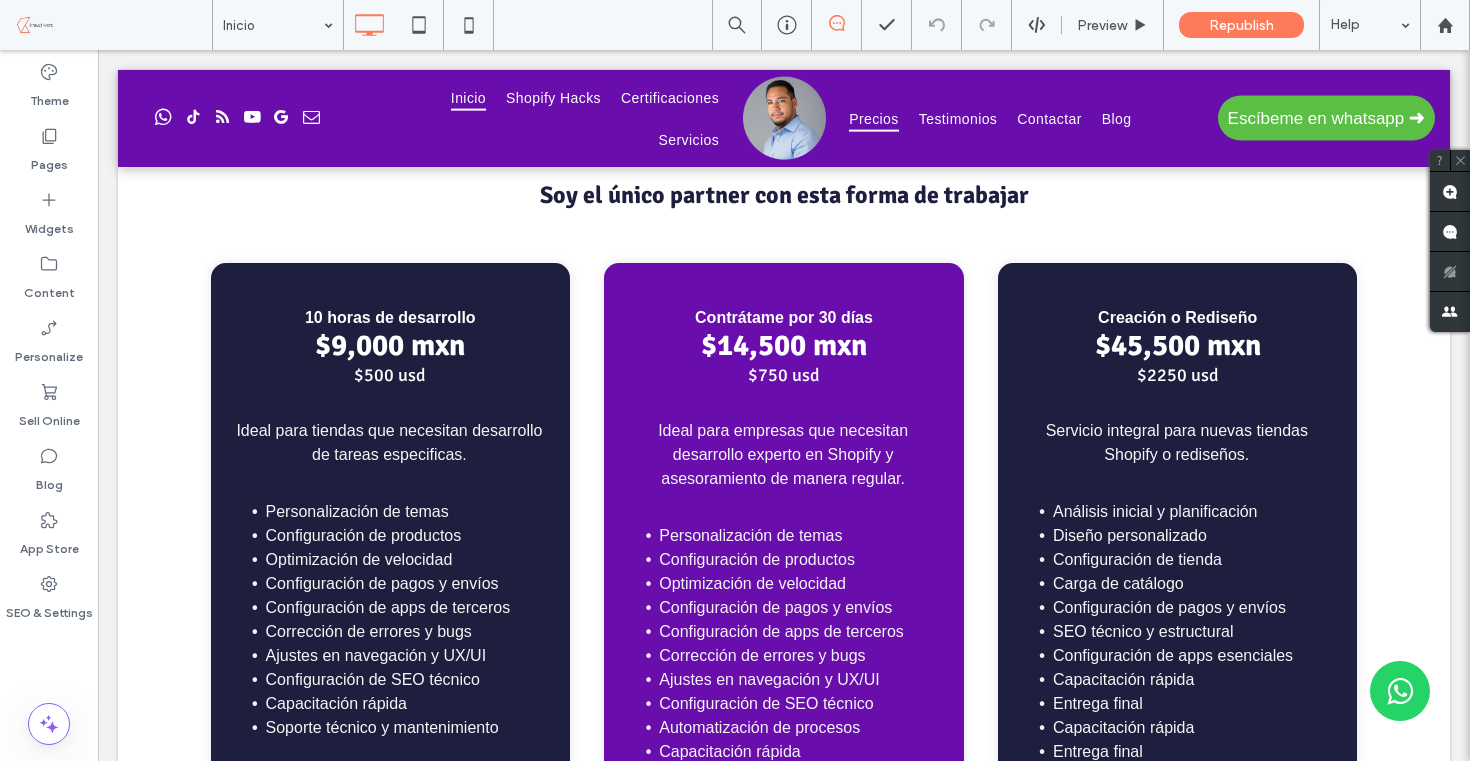 scroll, scrollTop: 2776, scrollLeft: 0, axis: vertical 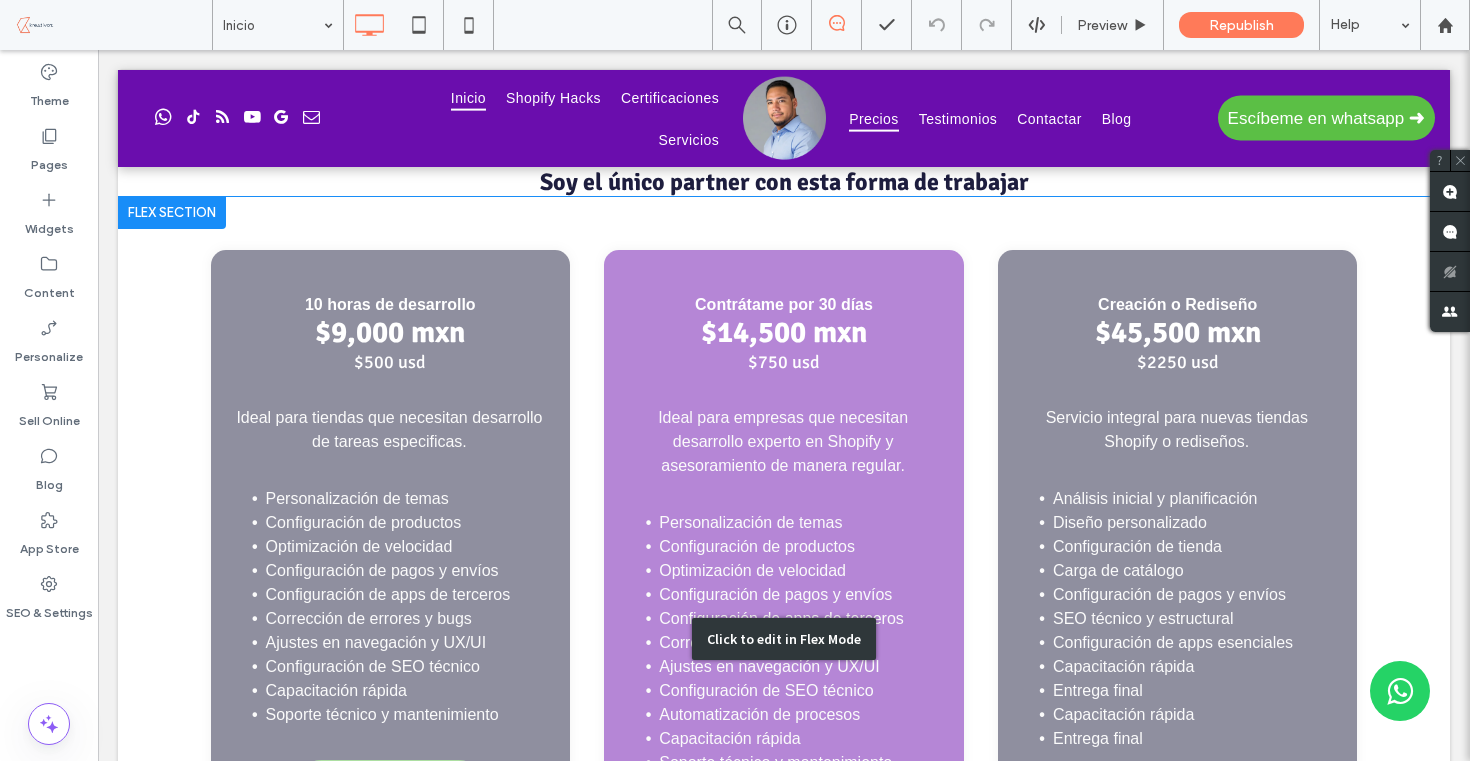 click on "Click to edit in Flex Mode" at bounding box center (784, 639) 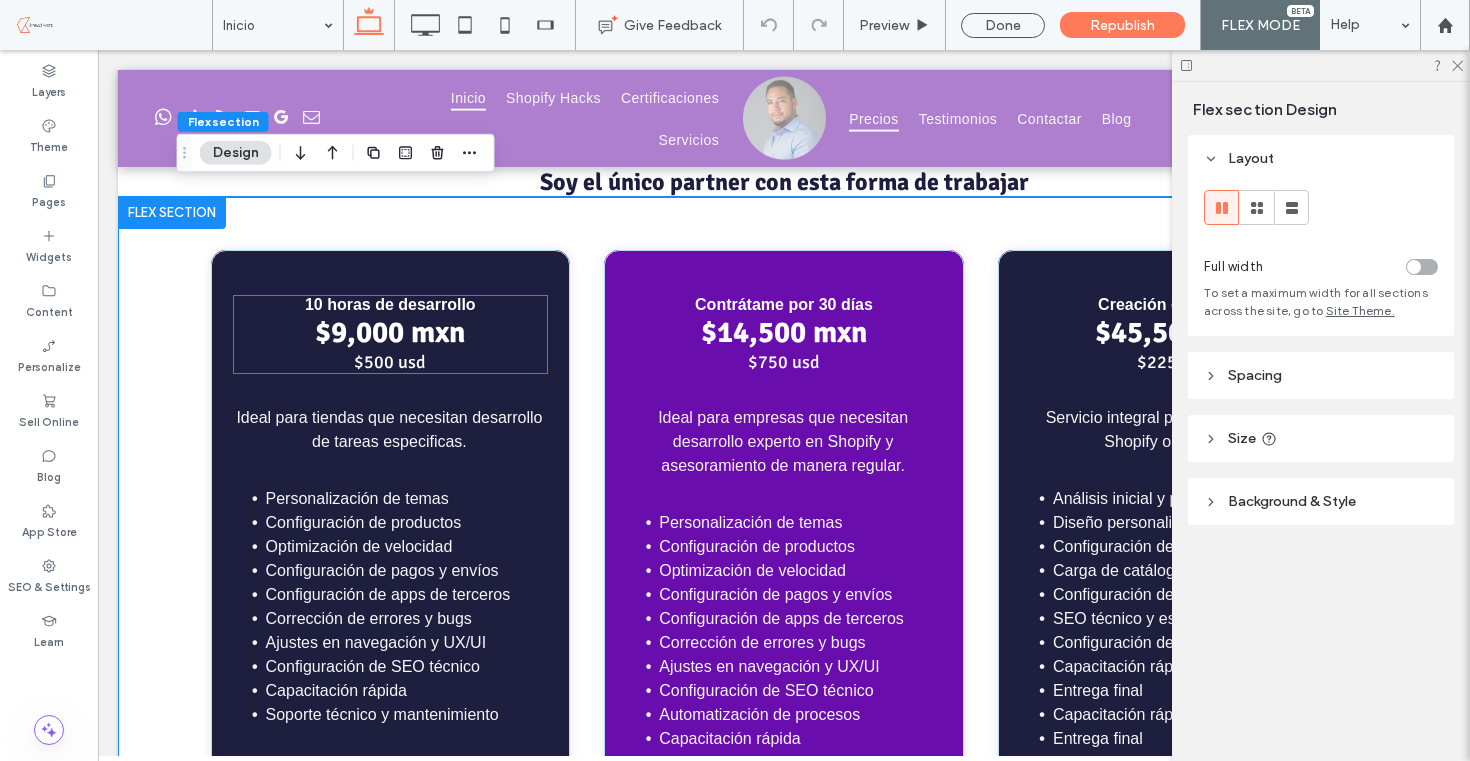 click on "$500 usd" at bounding box center [390, 362] 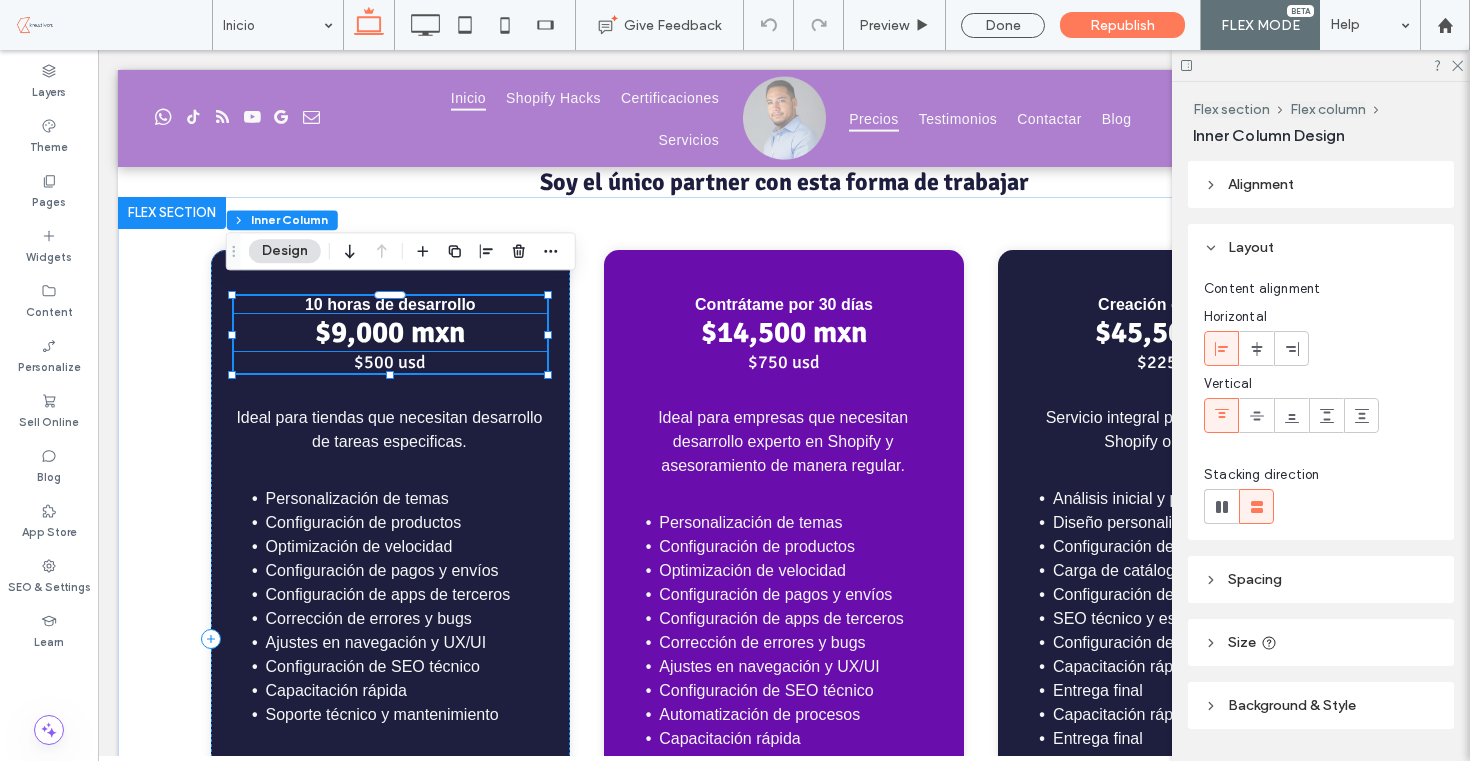 click on "$9,000 mxn" at bounding box center (390, 332) 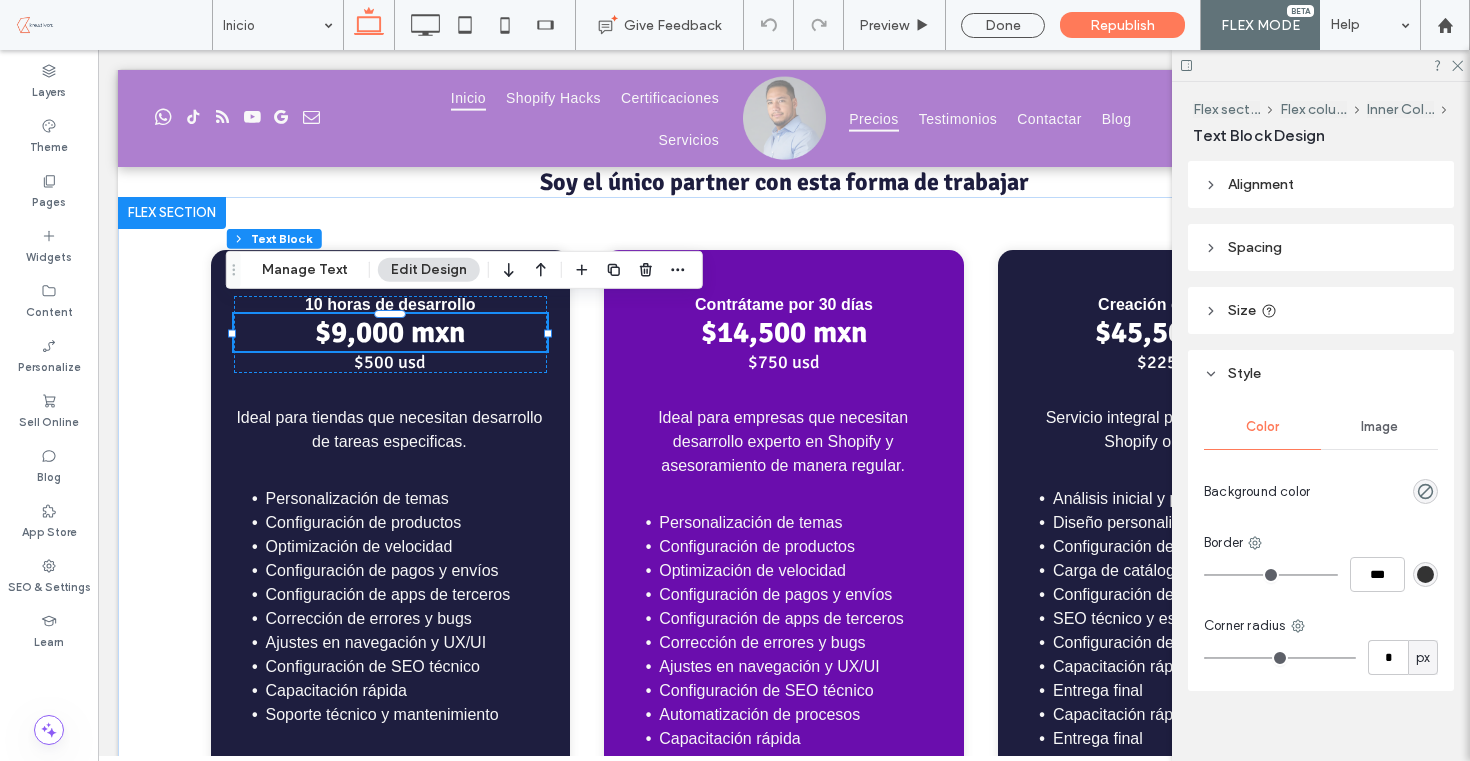 click on "$9,000 mxn" at bounding box center [390, 332] 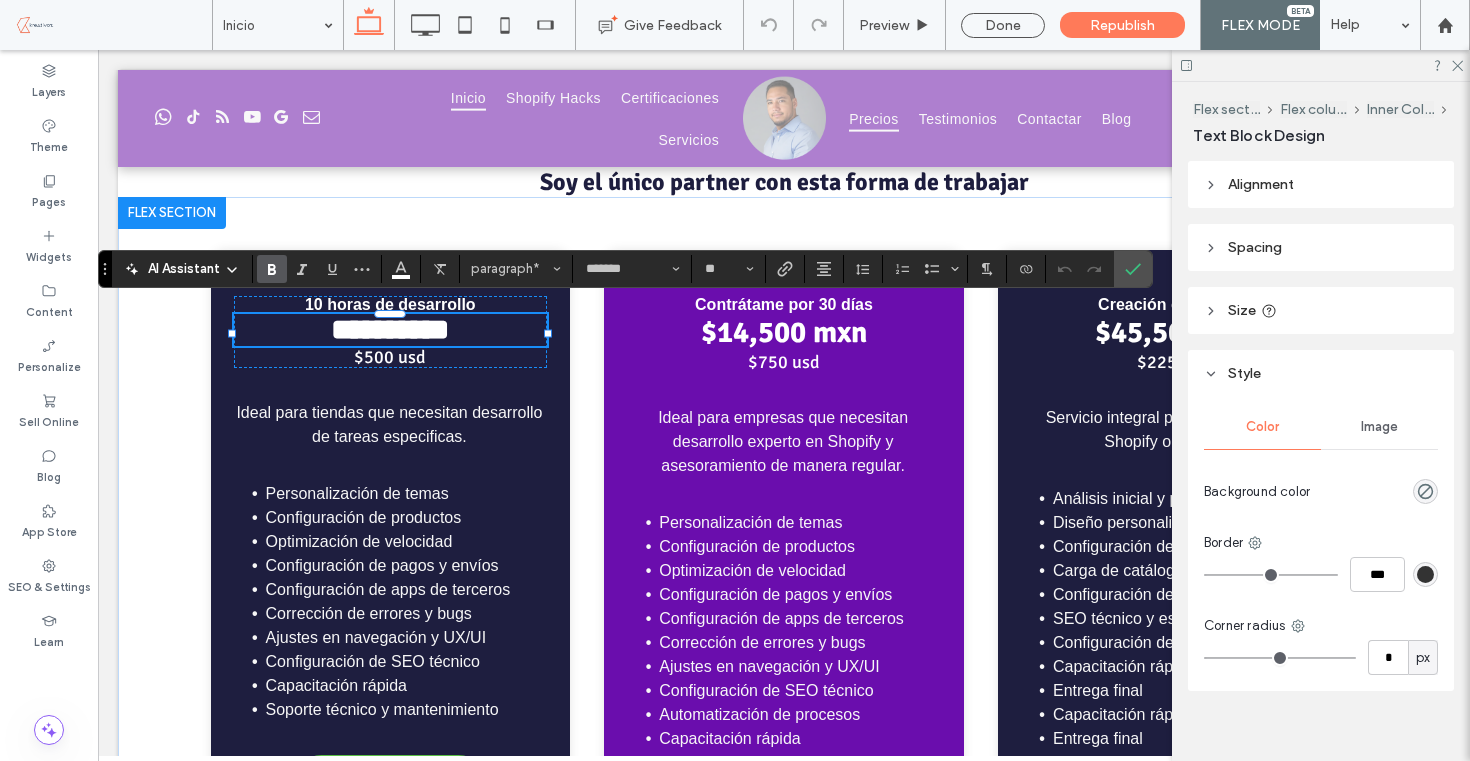 click on "**********" at bounding box center (390, 329) 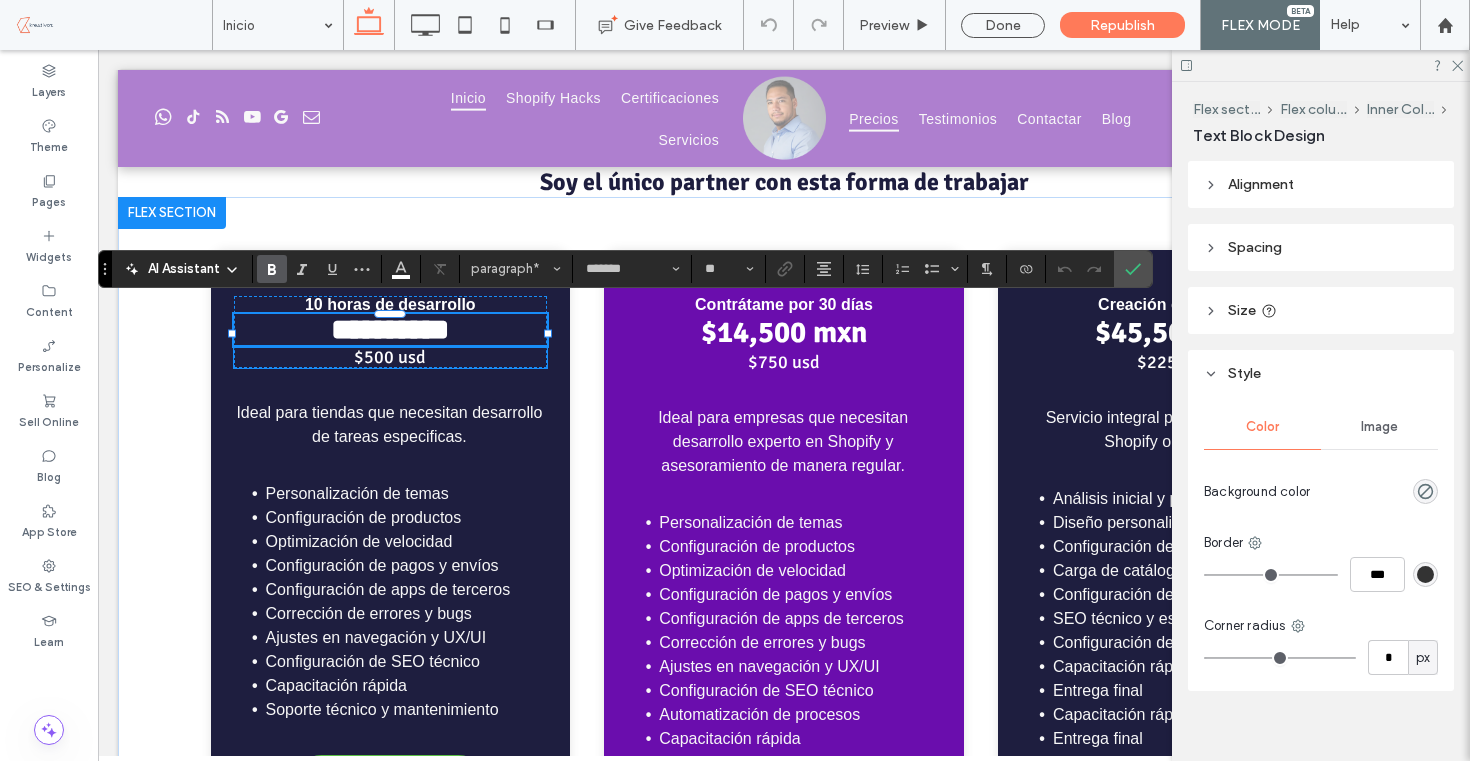 click on "**********" at bounding box center (390, 329) 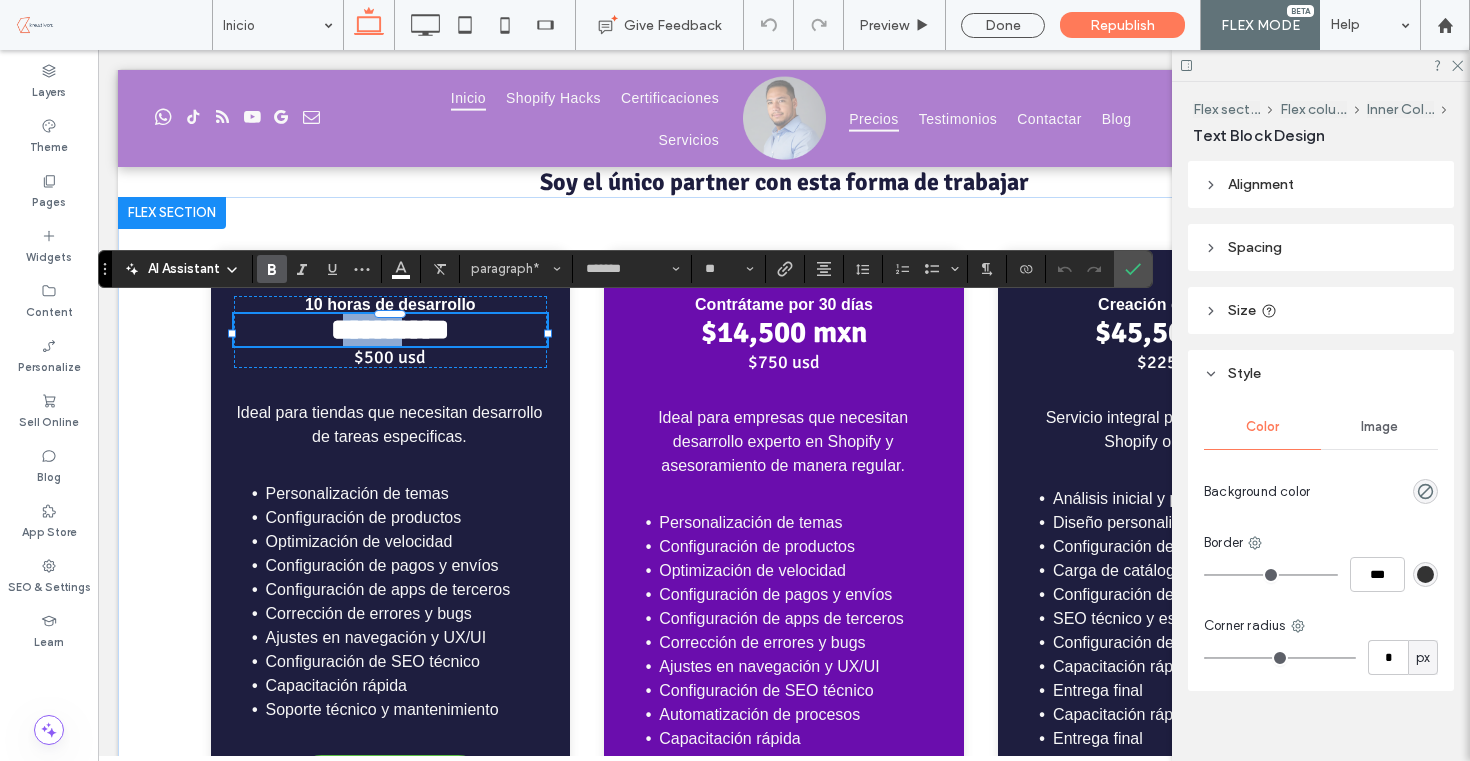 click on "**********" at bounding box center [390, 329] 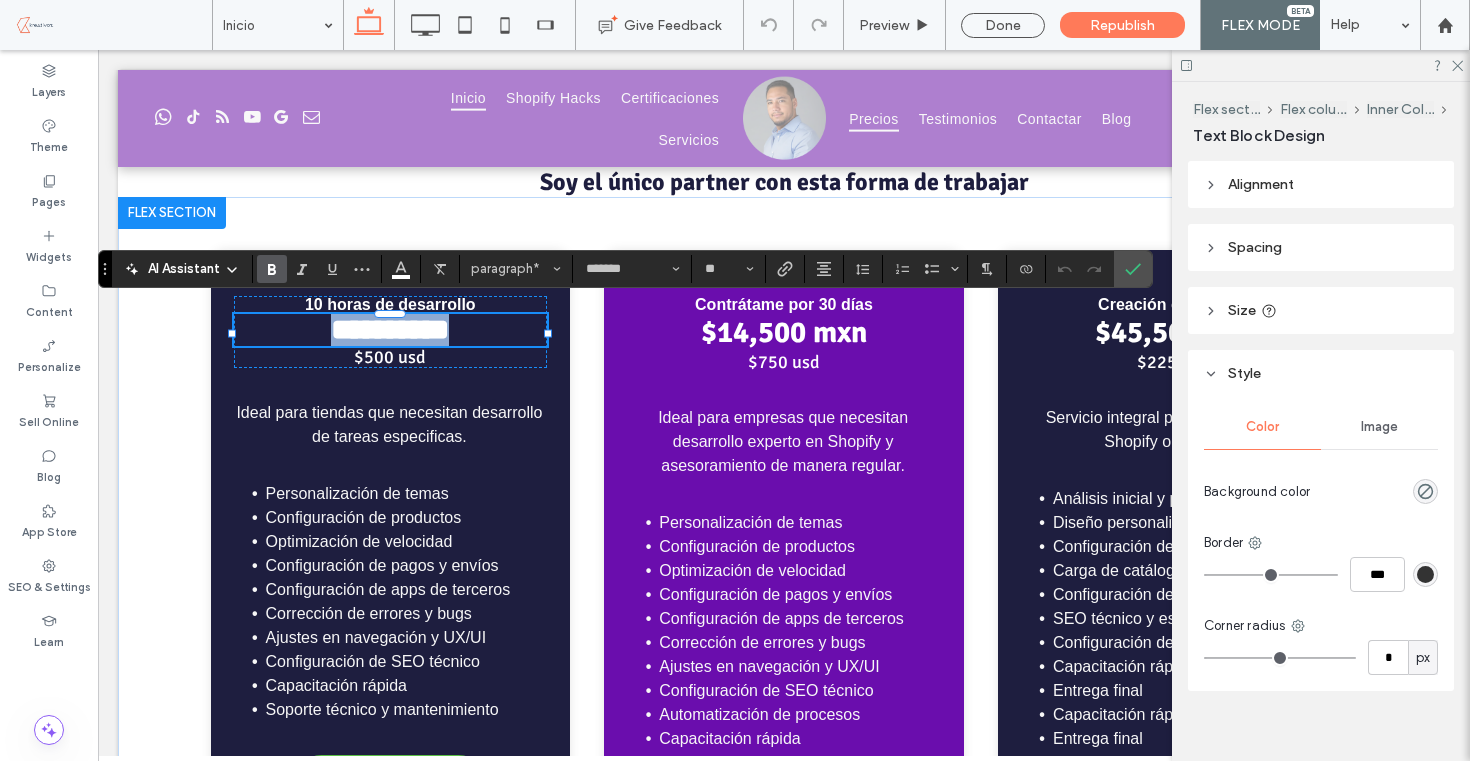 click on "**********" at bounding box center (390, 329) 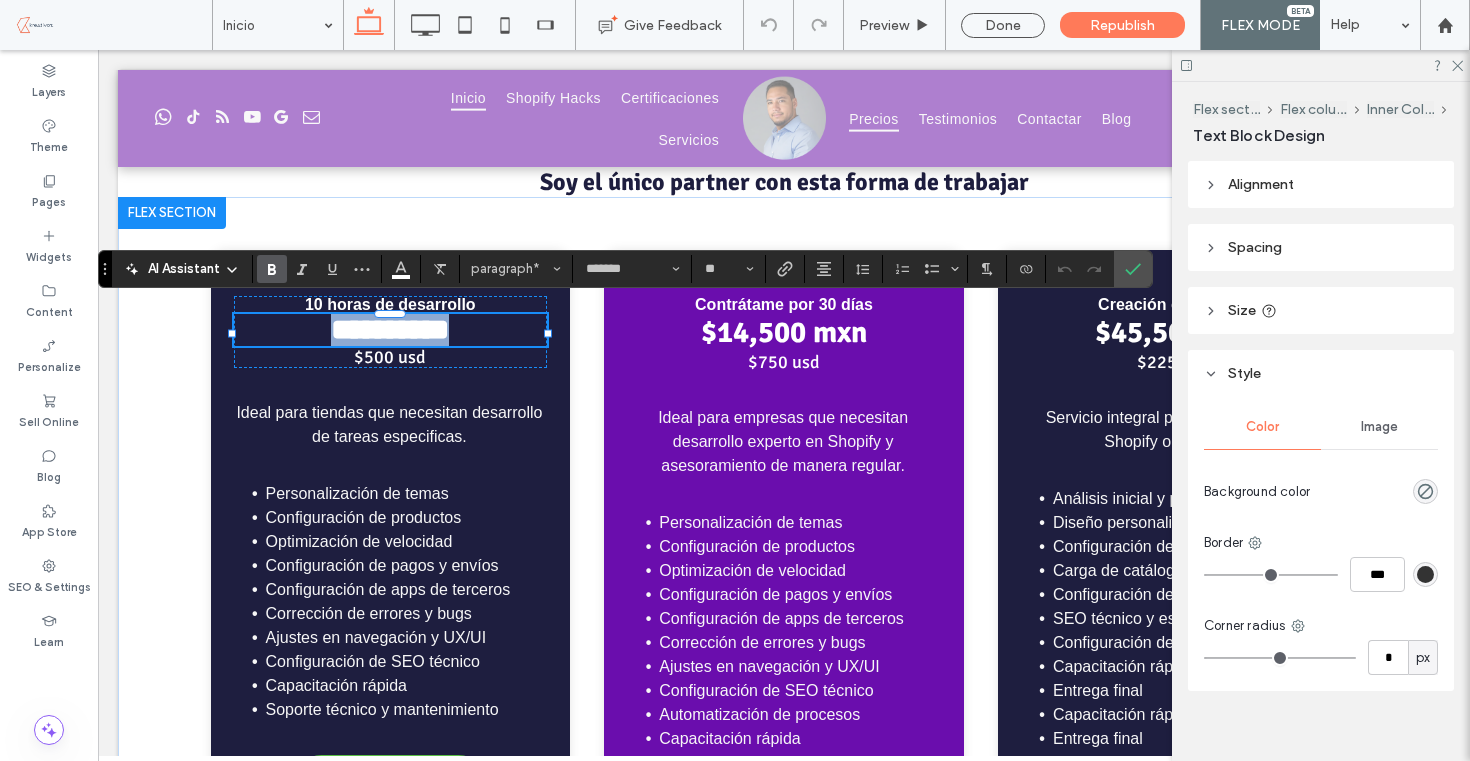 type 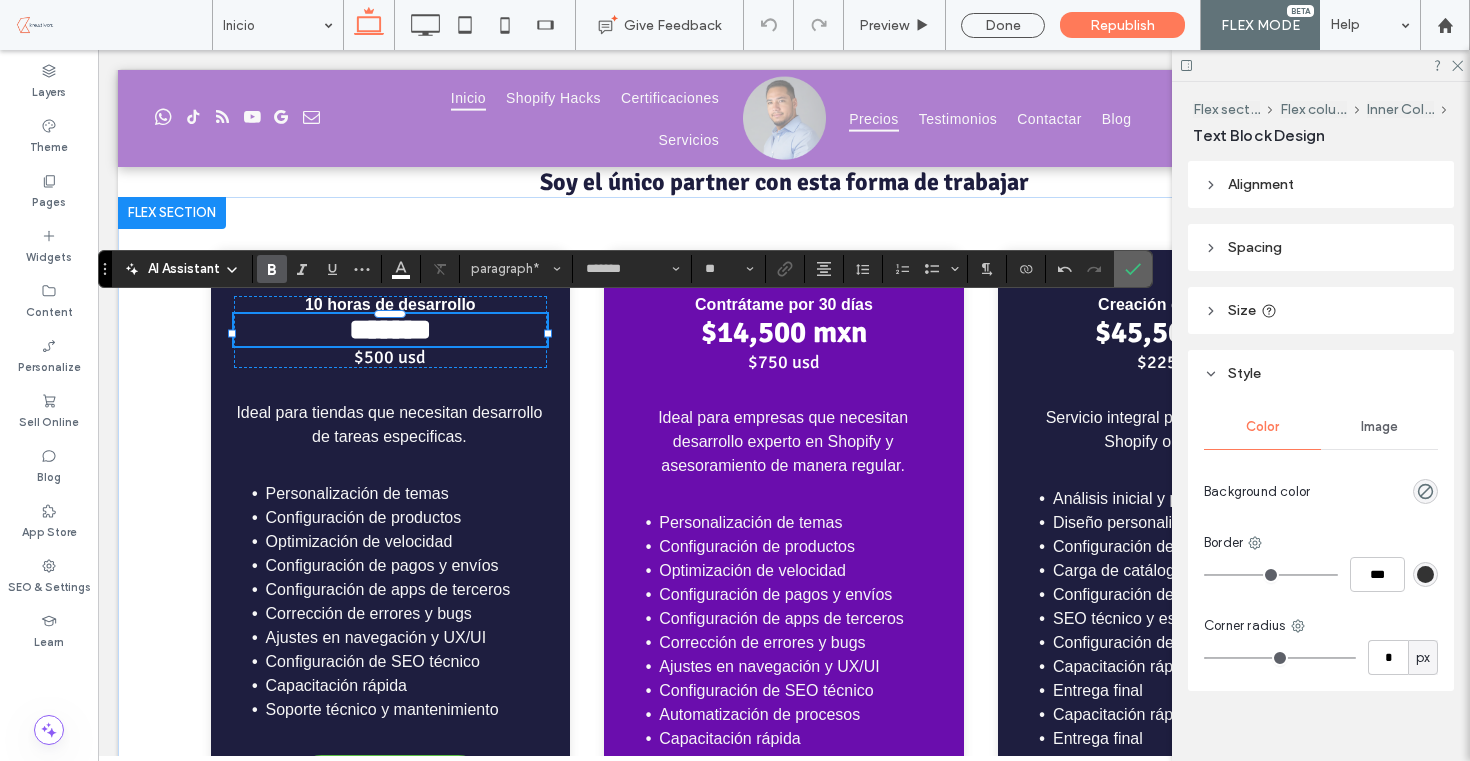 click at bounding box center (1133, 269) 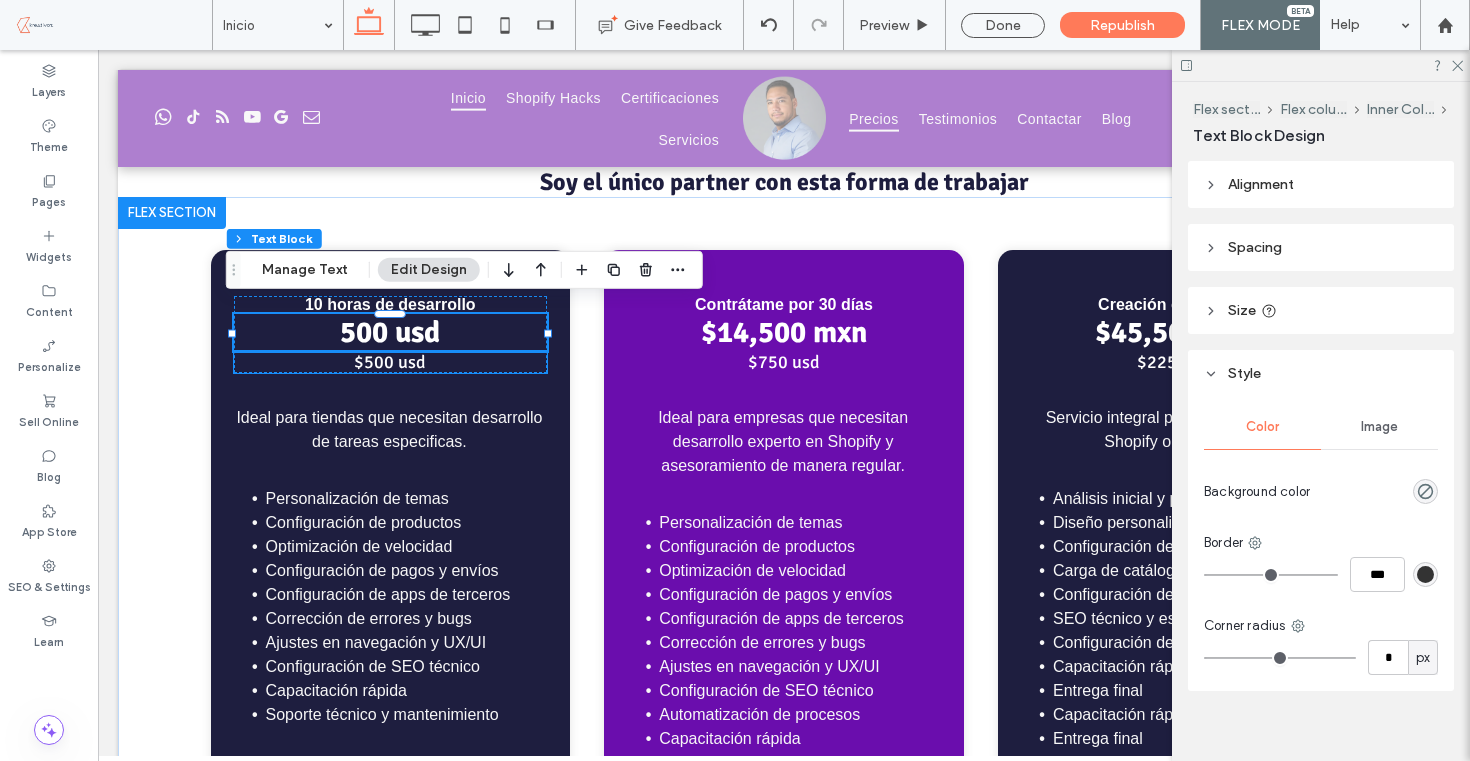 click on "$500 usd" at bounding box center (390, 362) 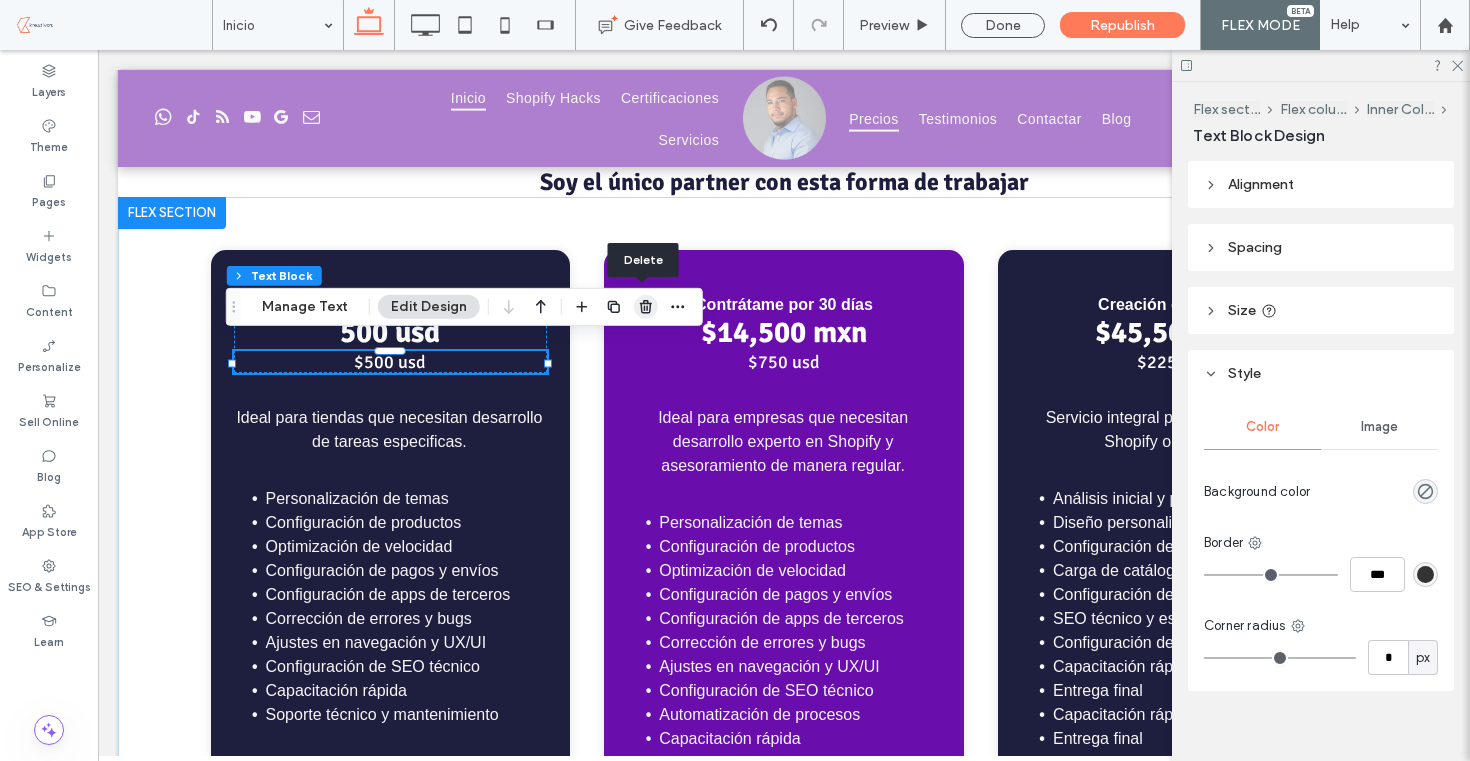 click 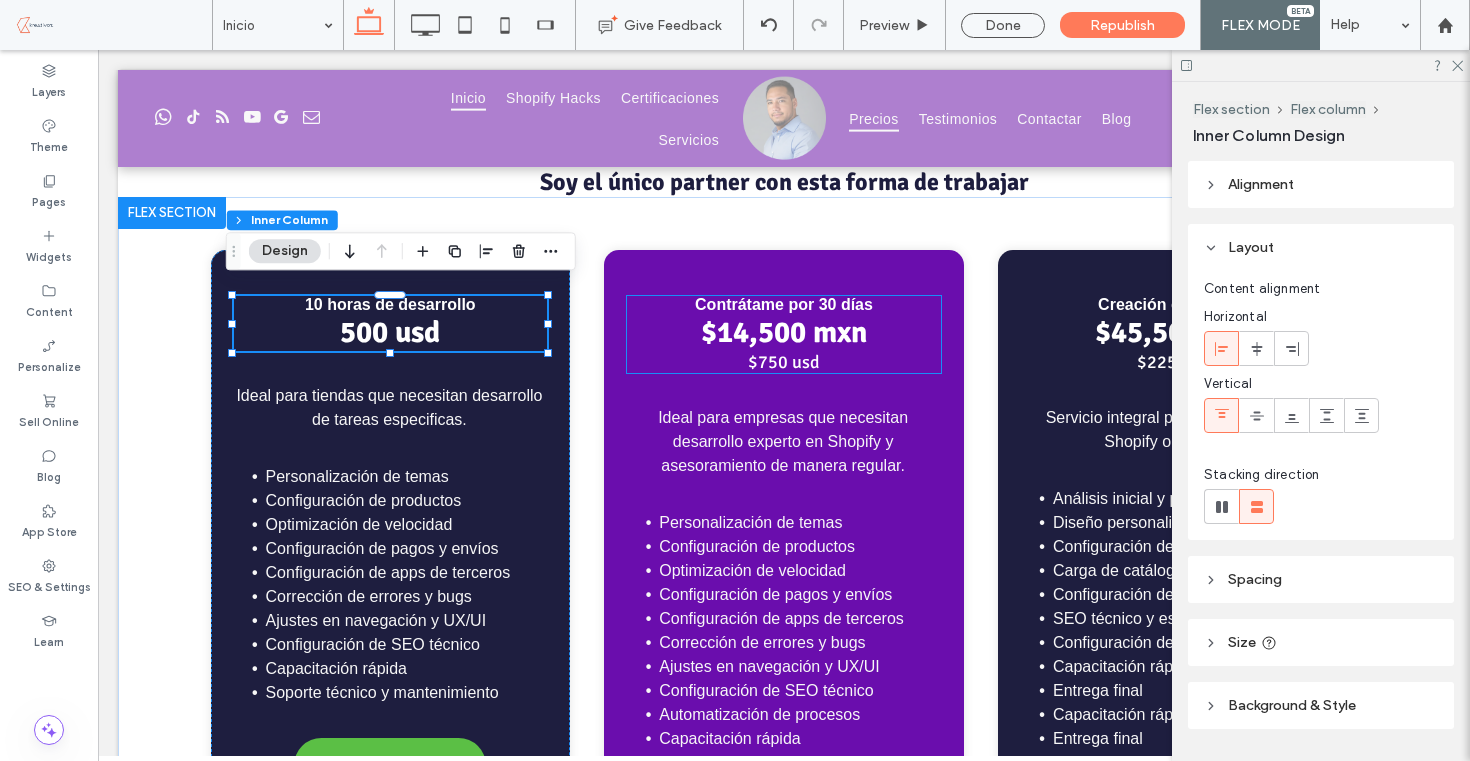 click on "$14,500 mxn" at bounding box center [784, 332] 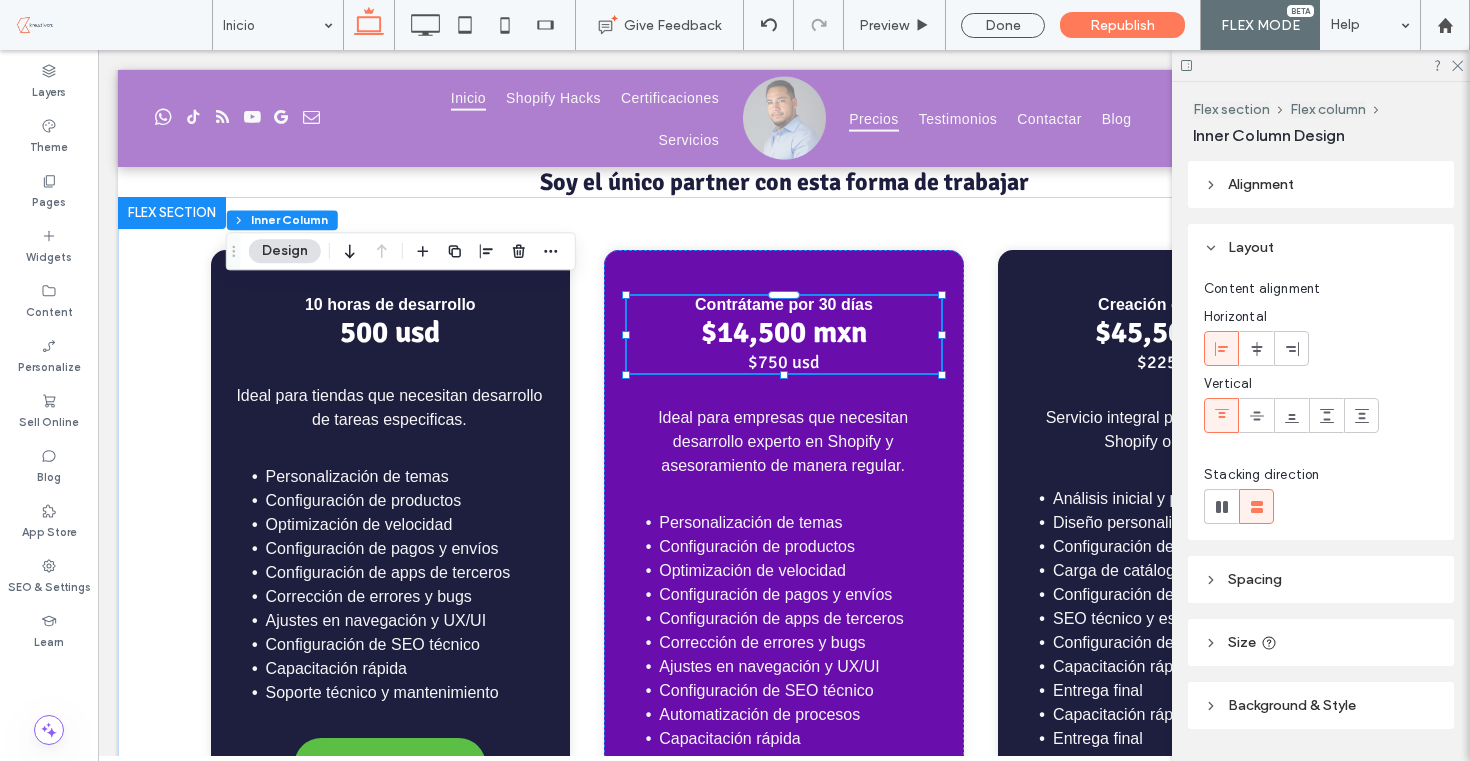 click on "$14,500 mxn" at bounding box center [784, 332] 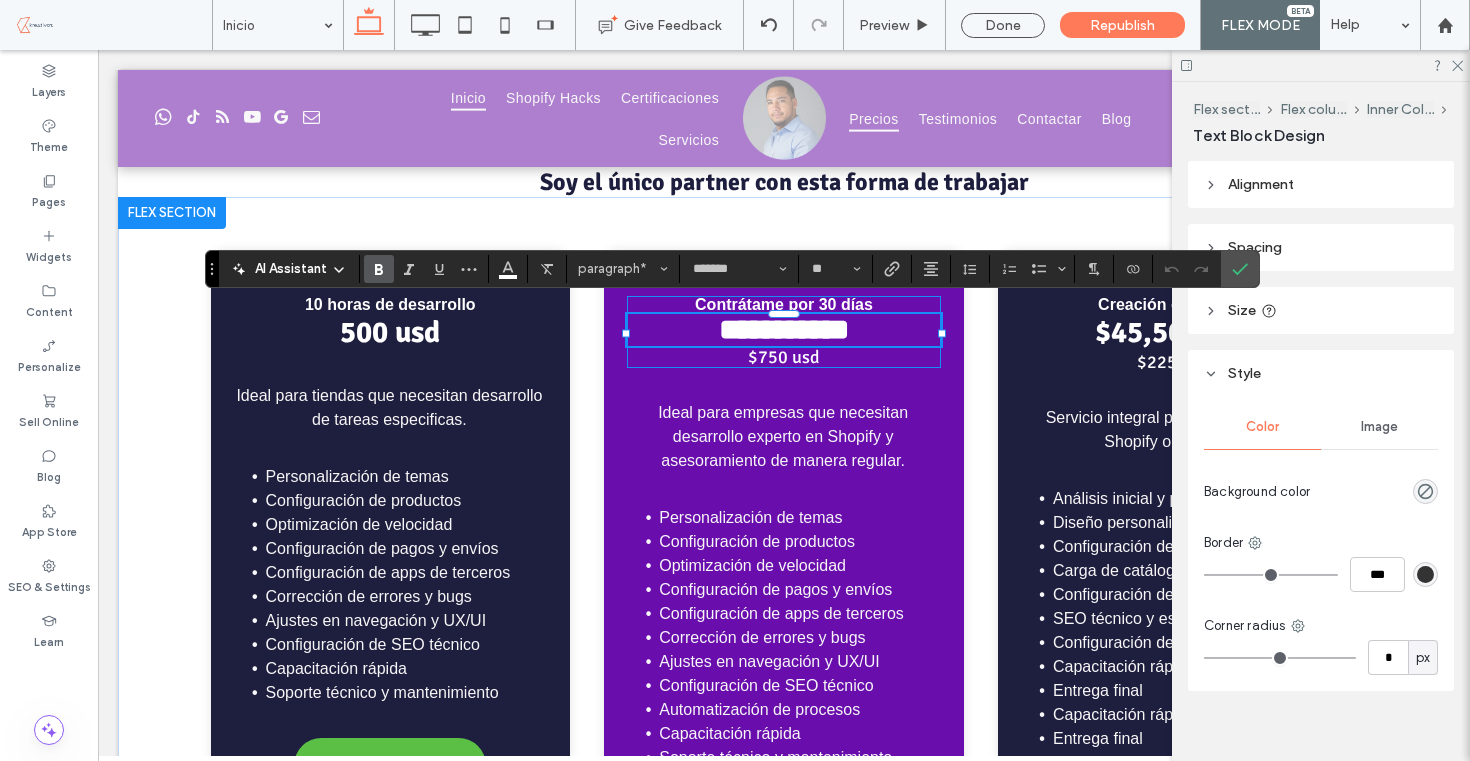 type 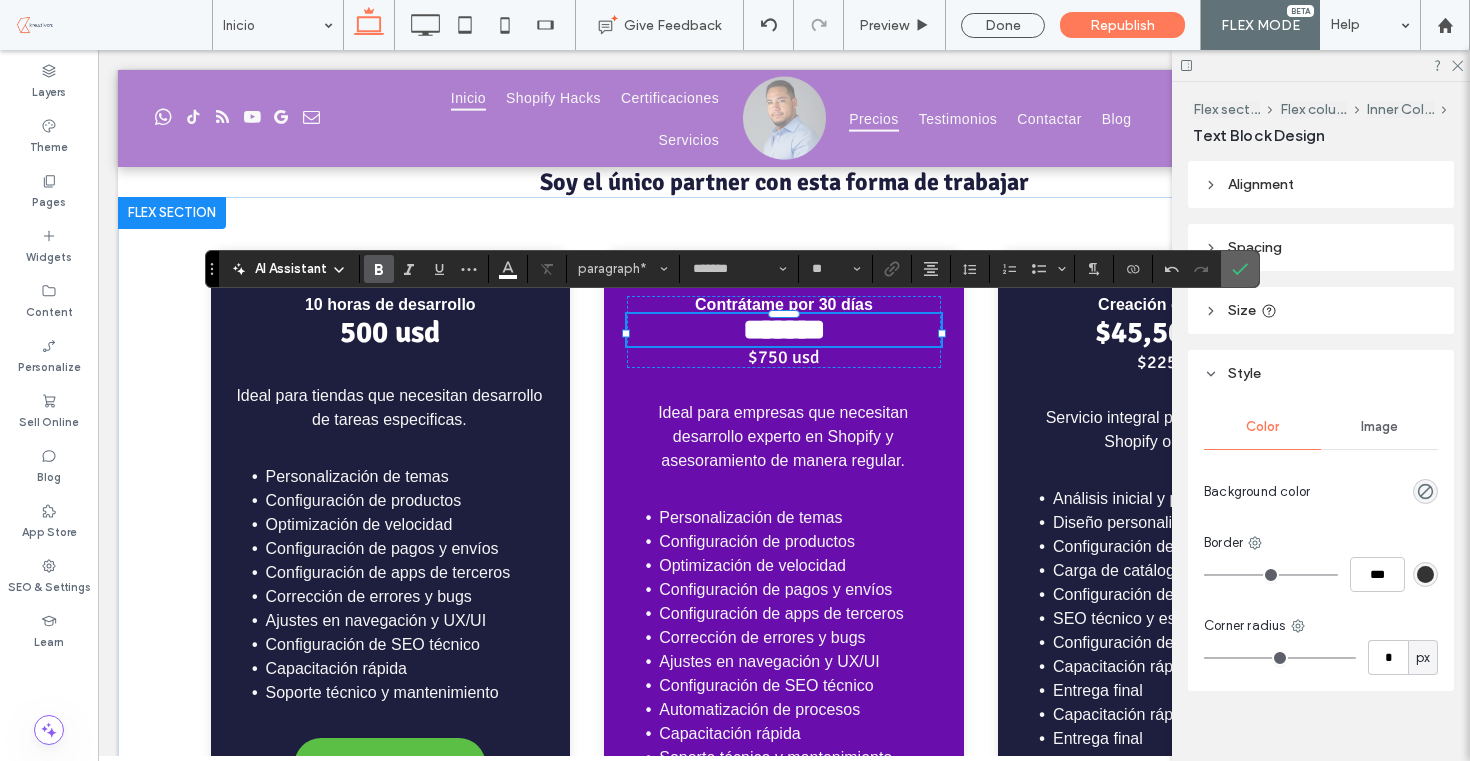 click at bounding box center (1240, 269) 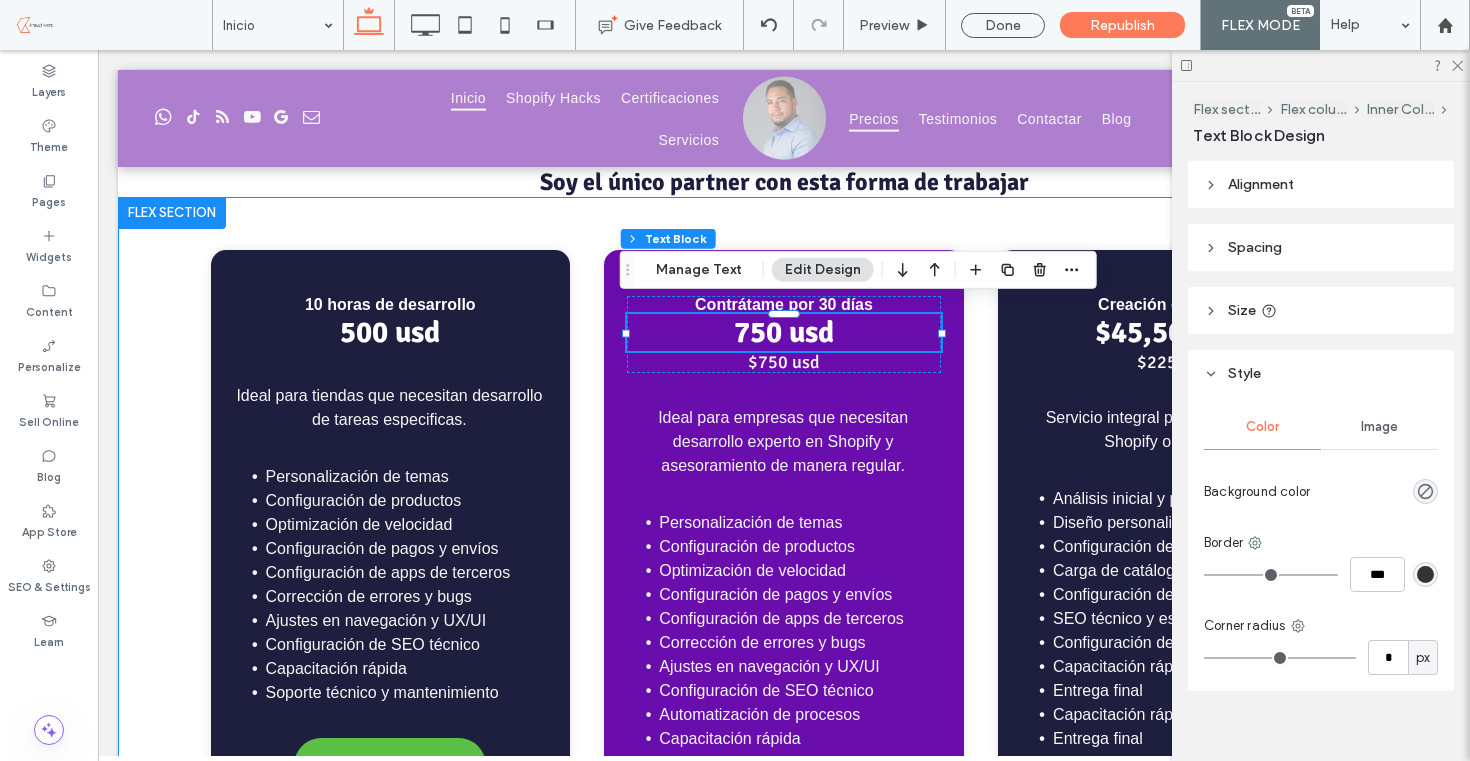 click on "Ideal para tiendas que necesitan desarrollo de tareas especificas.
Personalización de temas Configuración de productos Optimización de velocidad Configuración de pagos y envíos Configuración de apps de terceros Corrección de errores y bugs Ajustes en navegación y UX/UI Configuración de SEO técnico Capacitación rápida Soporte técnico y mantenimiento
500 usd
10 horas de desarrollo
Elegir ➜
Personalización de temas Configuración de productos Optimización de velocidad Configuración de pagos y envíos Configuración de apps de terceros Corrección de errores y bugs Ajustes en navegación y UX/UI Configuración de SEO técnico Automatización de procesos Capacitación rápida Soporte técnico y mantenimiento Optimización de conversión (CRO) Estrategia SEO continua Análisis de datos y reportes Marketing y retargeting Estudio de comportamiento
Elegir este plan ➜" at bounding box center (784, 639) 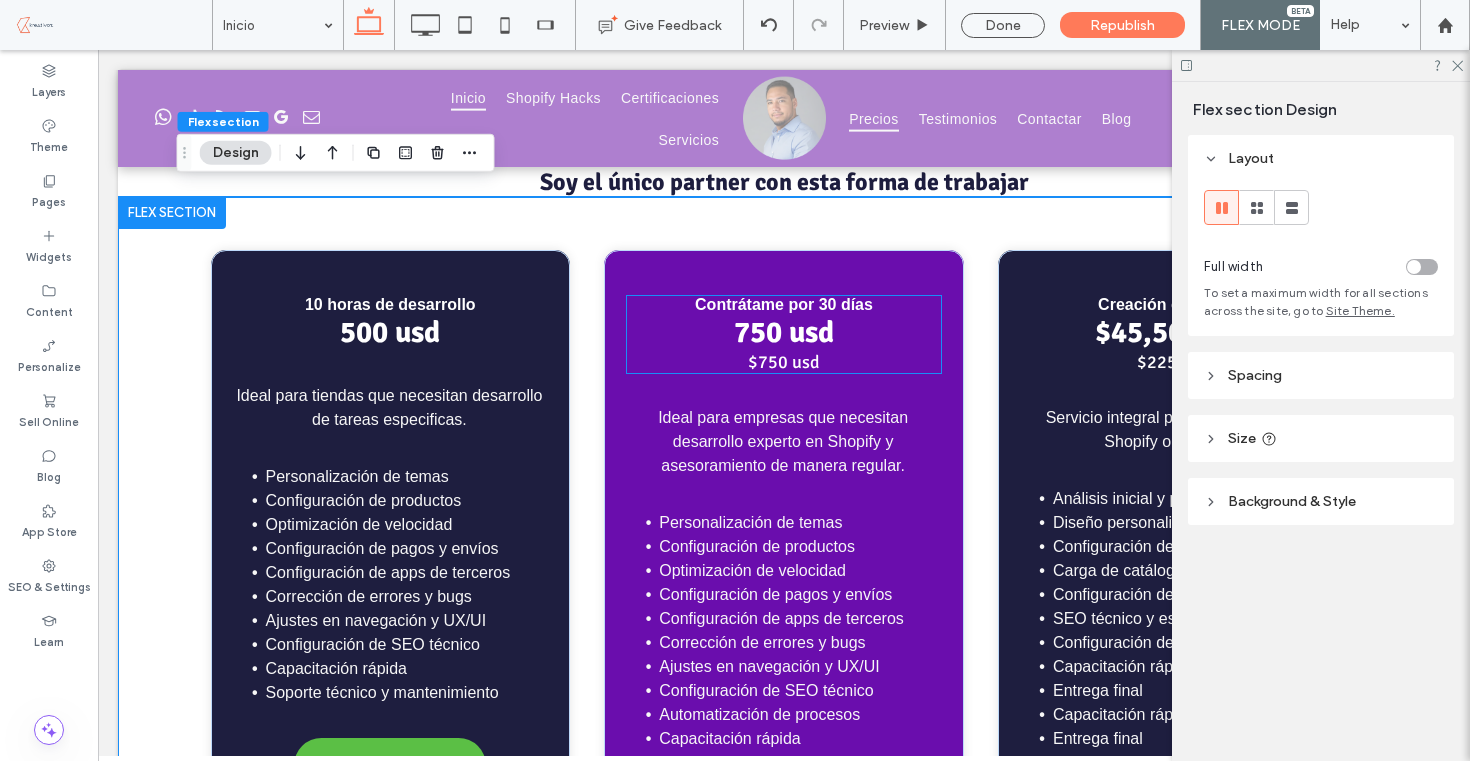click on "$750 usd" at bounding box center [783, 362] 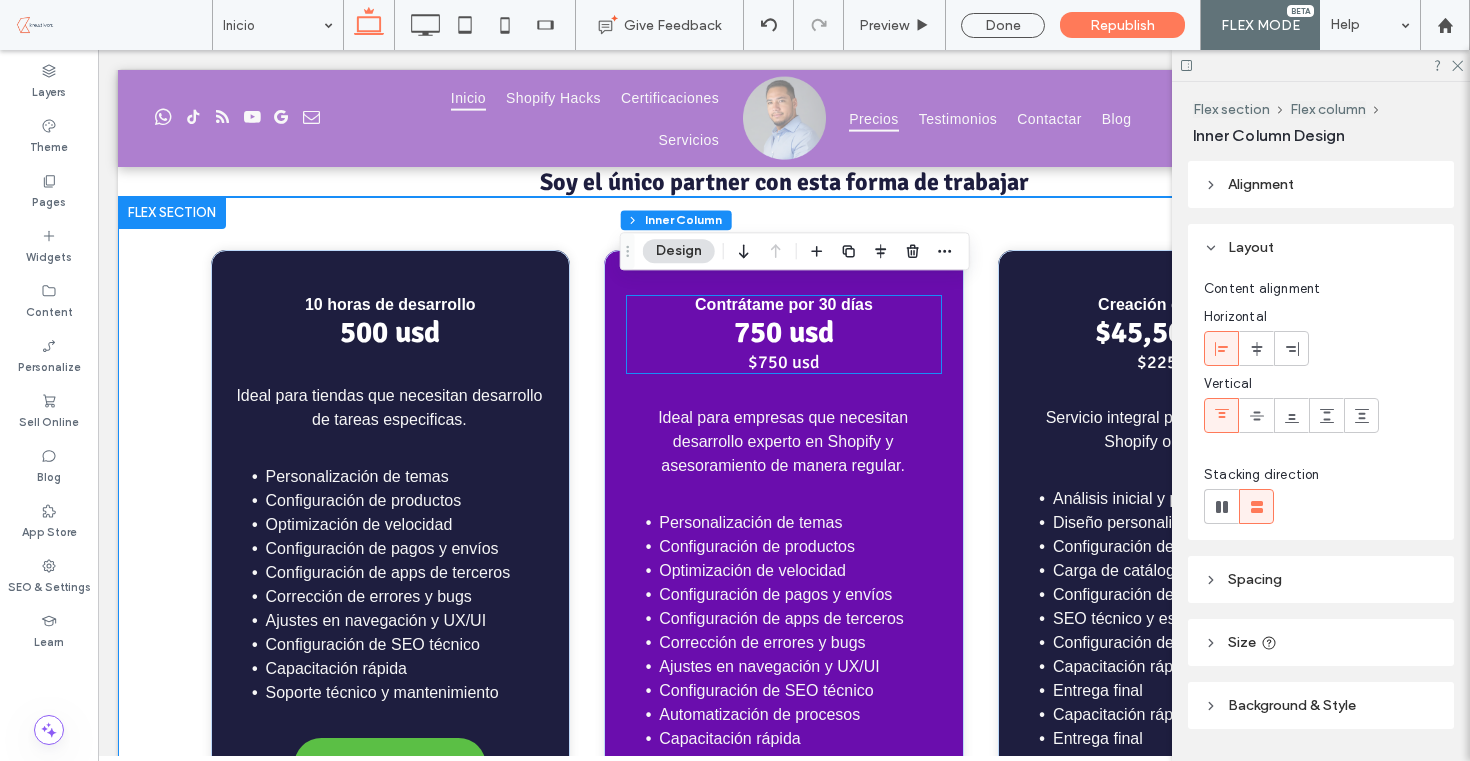 type on "**" 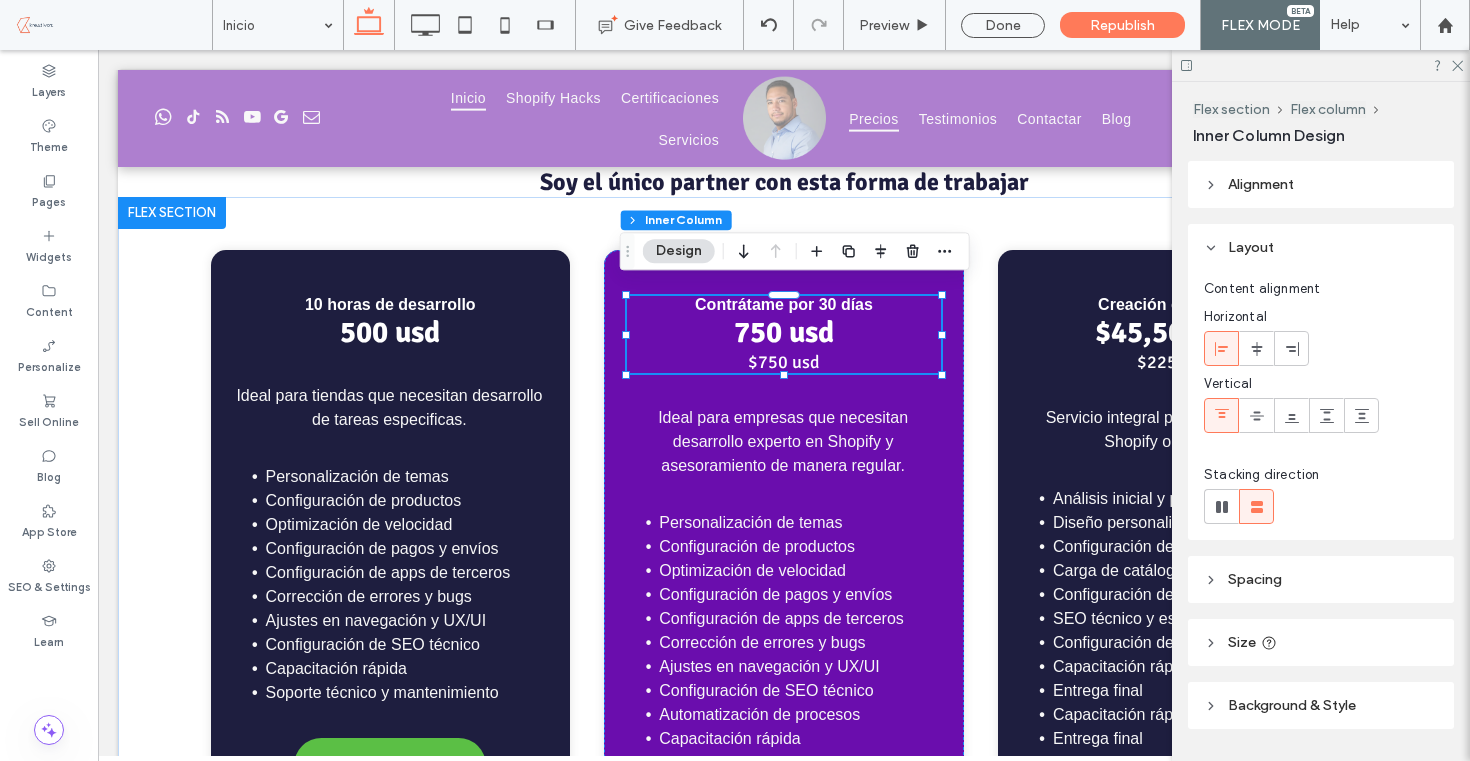 click on "$750 usd" at bounding box center [783, 362] 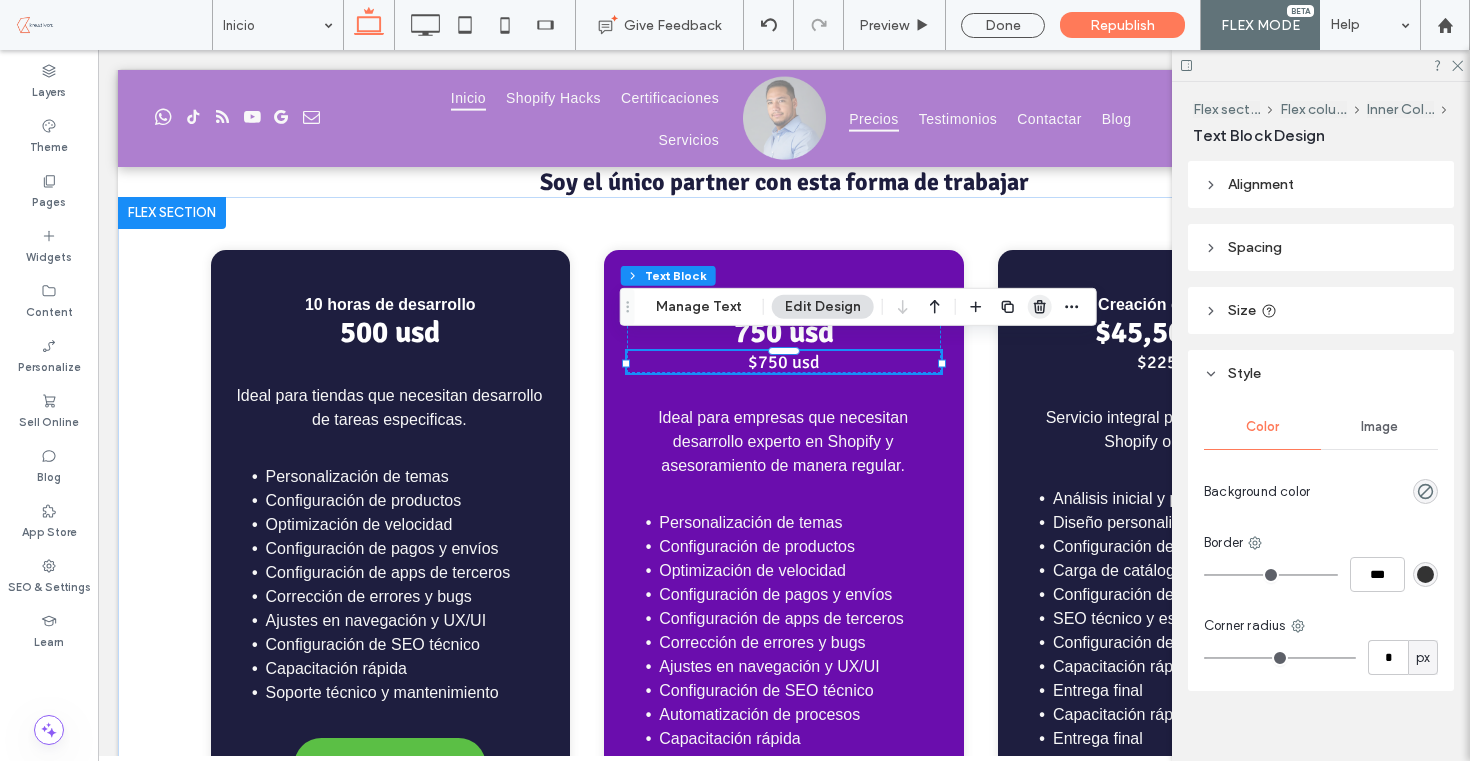 click 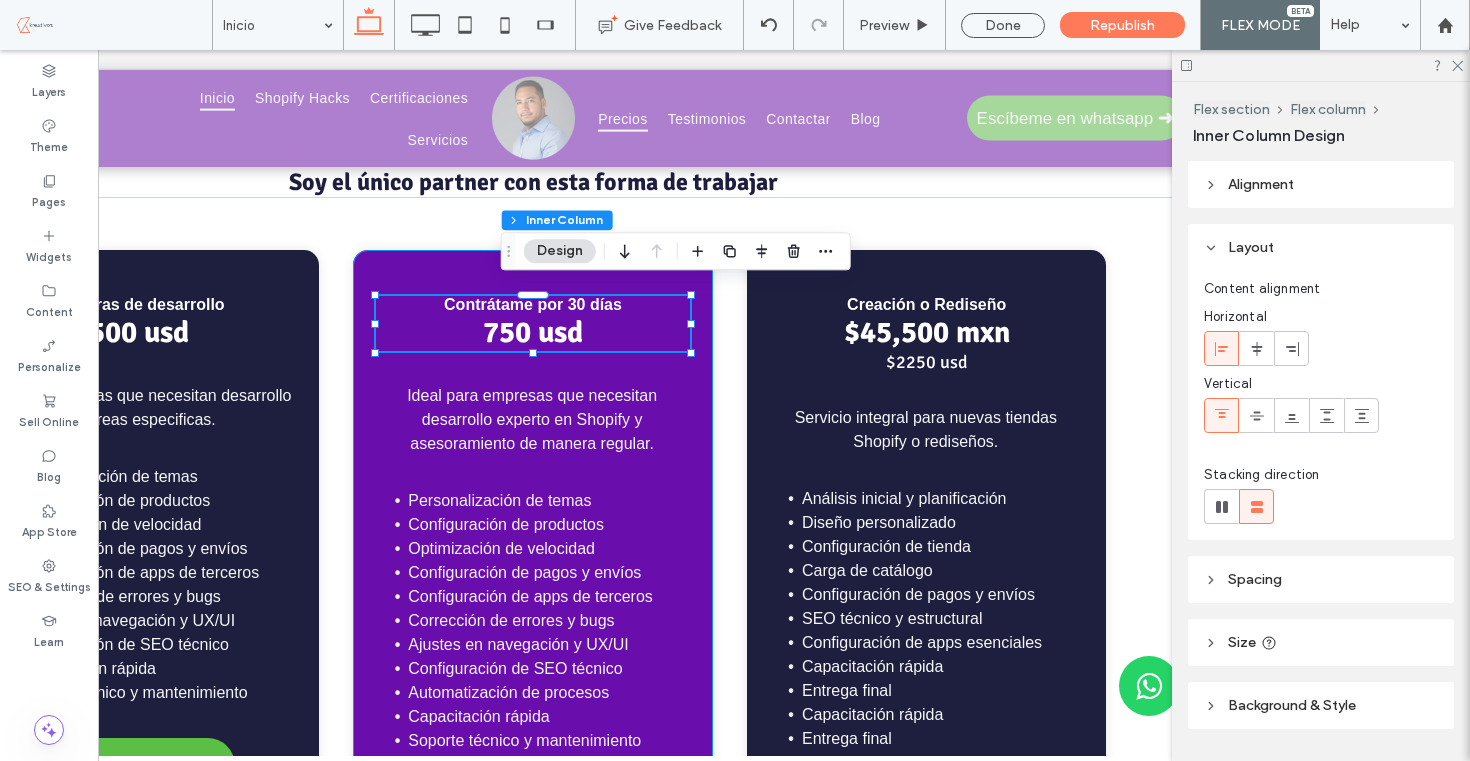 scroll, scrollTop: 0, scrollLeft: 298, axis: horizontal 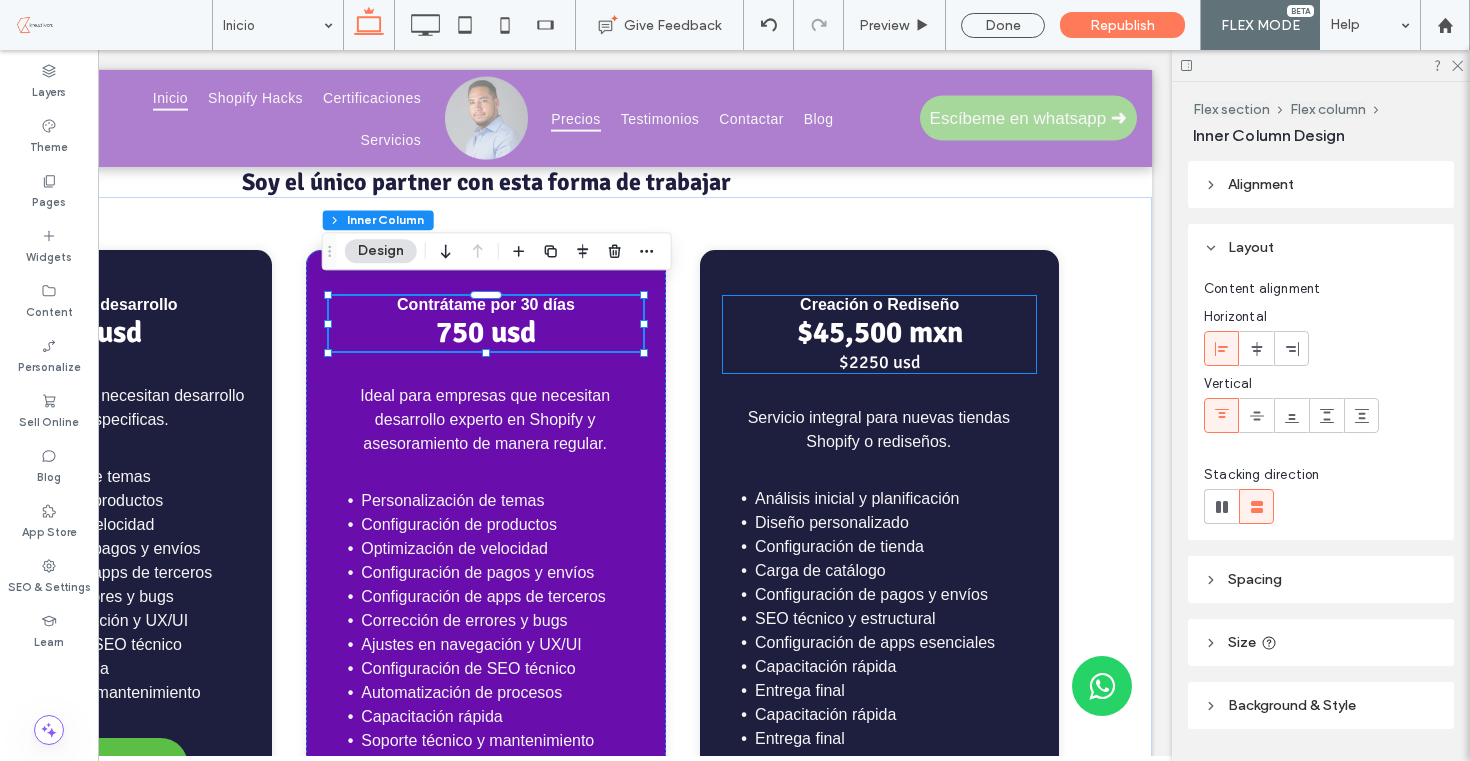 click on "$45,500 mxn" at bounding box center [880, 332] 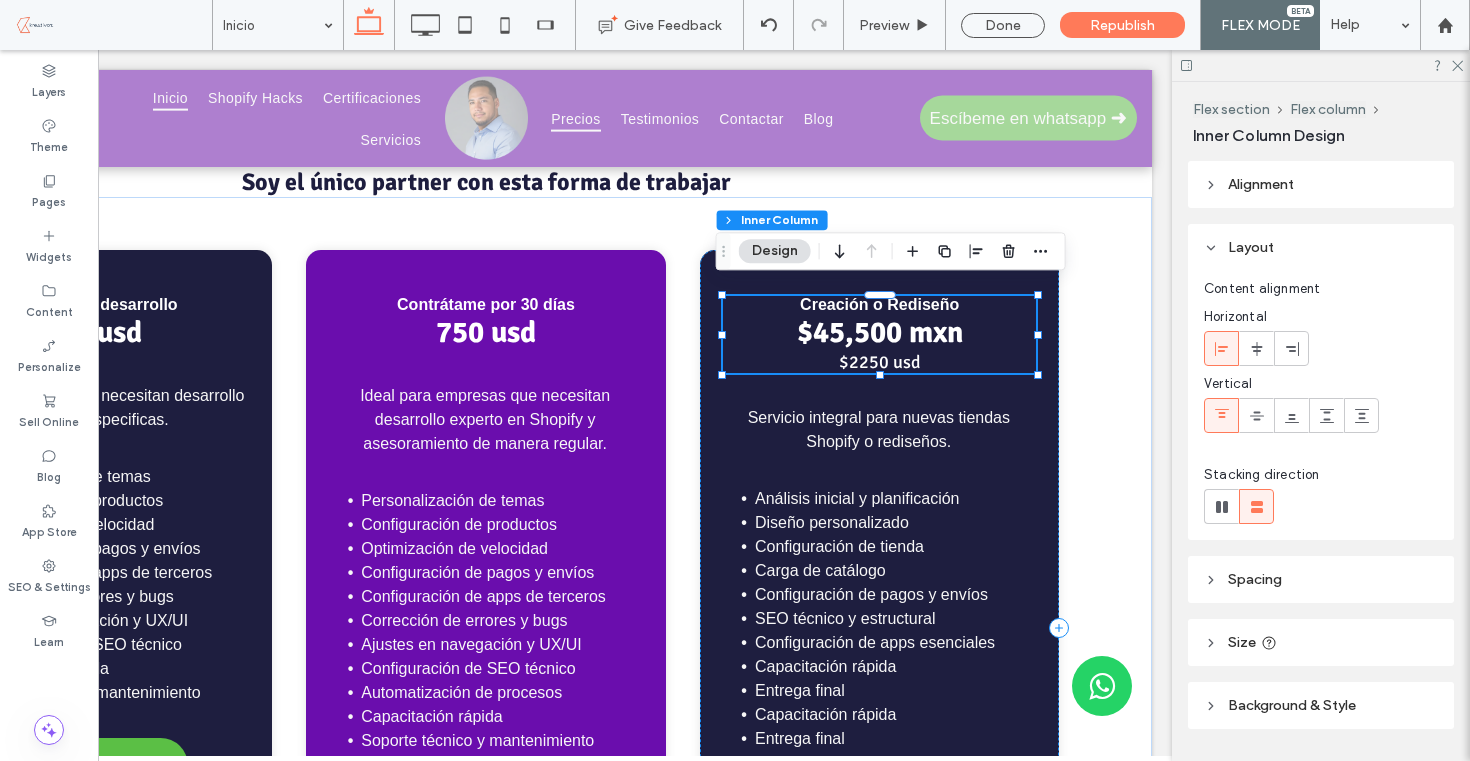 click on "$45,500 mxn" at bounding box center (880, 332) 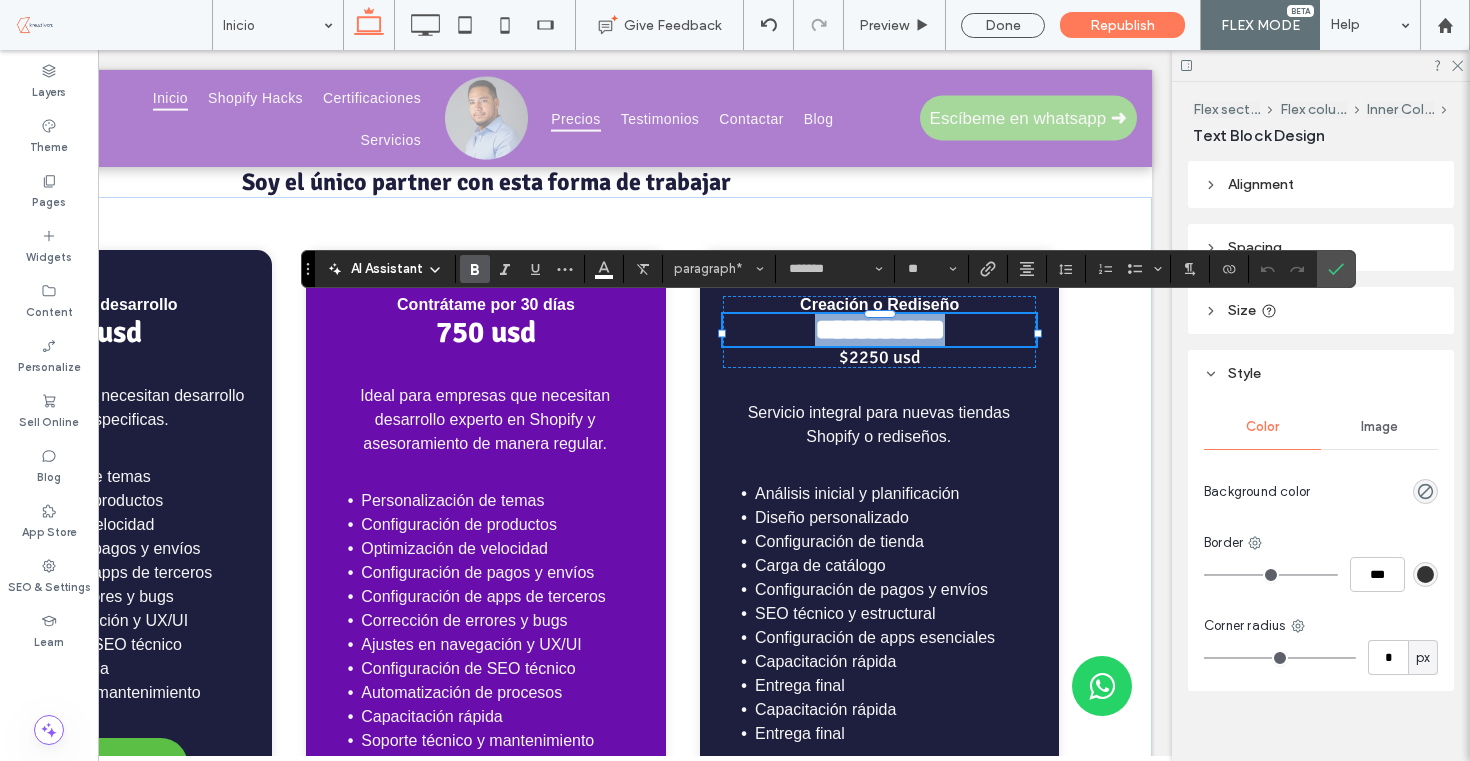 click on "**********" at bounding box center [880, 329] 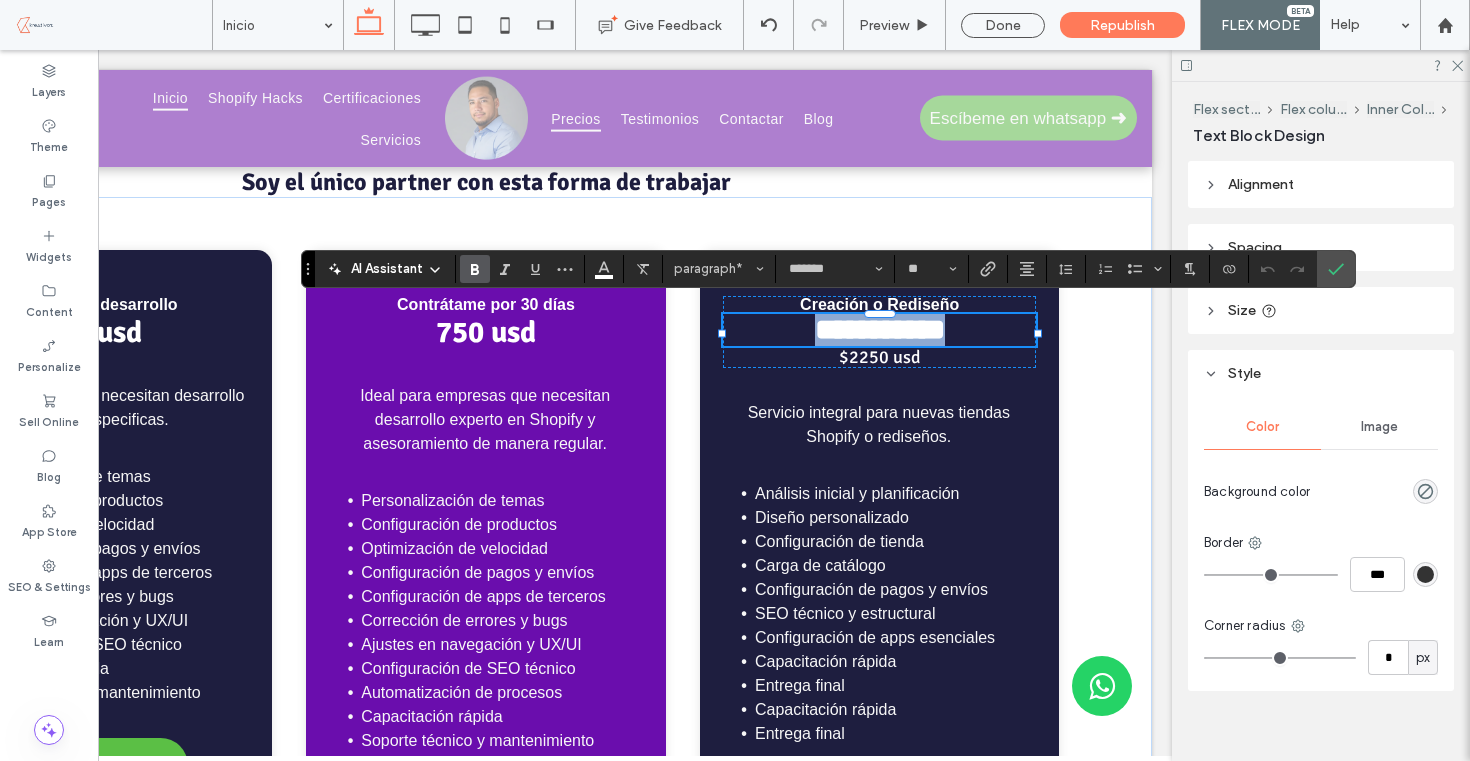 drag, startPoint x: 781, startPoint y: 321, endPoint x: 1058, endPoint y: 319, distance: 277.00723 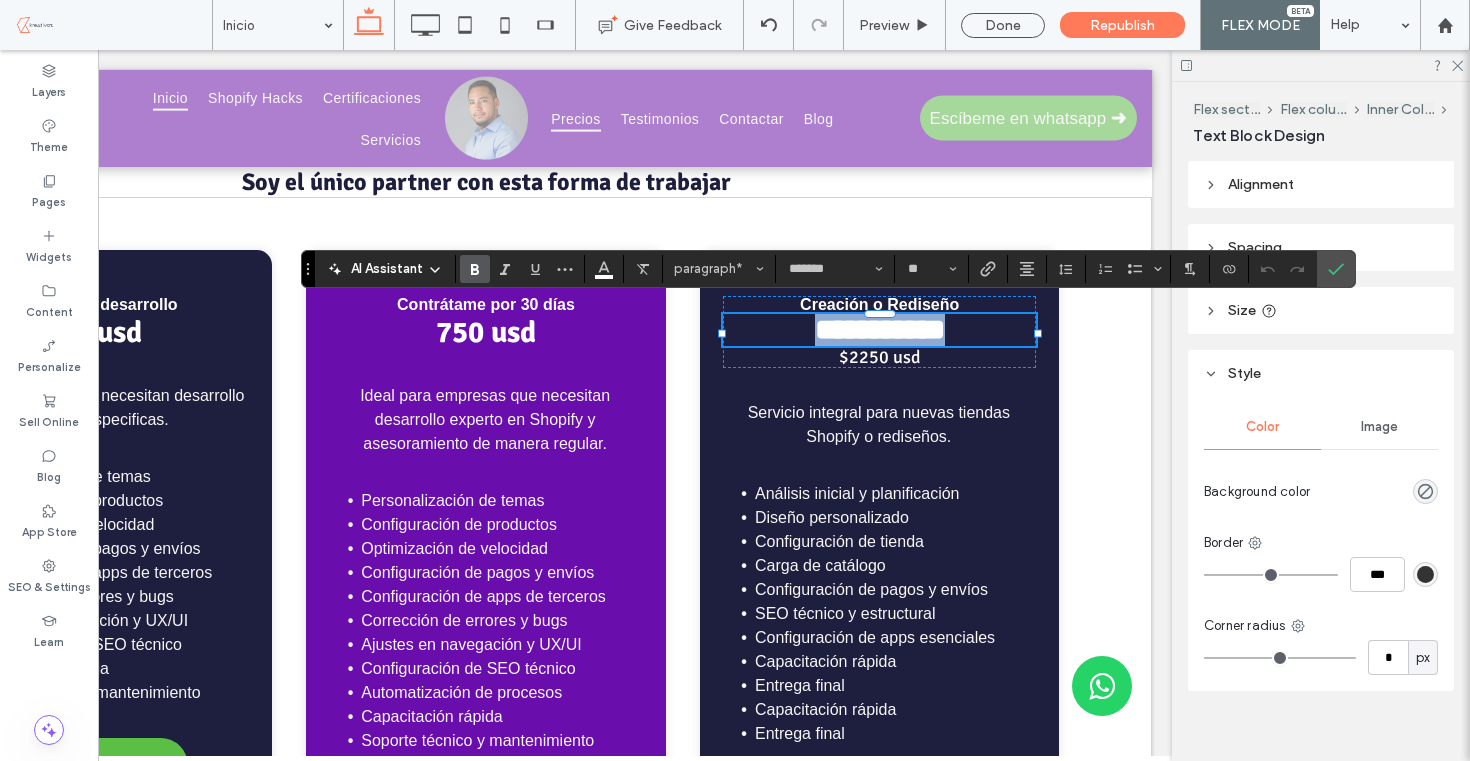 click on "Ideal para tiendas que necesitan desarrollo de tareas especificas.
Personalización de temas Configuración de productos Optimización de velocidad Configuración de pagos y envíos Configuración de apps de terceros Corrección de errores y bugs Ajustes en navegación y UX/UI Configuración de SEO técnico Capacitación rápida Soporte técnico y mantenimiento
500 usd
10 horas de desarrollo
Elegir ➜
Personalización de temas Configuración de productos Optimización de velocidad Configuración de pagos y envíos Configuración de apps de terceros Corrección de errores y bugs Ajustes en navegación y UX/UI Configuración de SEO técnico Automatización de procesos Capacitación rápida Soporte técnico y mantenimiento Optimización de conversión (CRO) Estrategia SEO continua Análisis de datos y reportes Marketing y retargeting Estudio de comportamiento
Elegir este plan ➜" at bounding box center [486, 628] 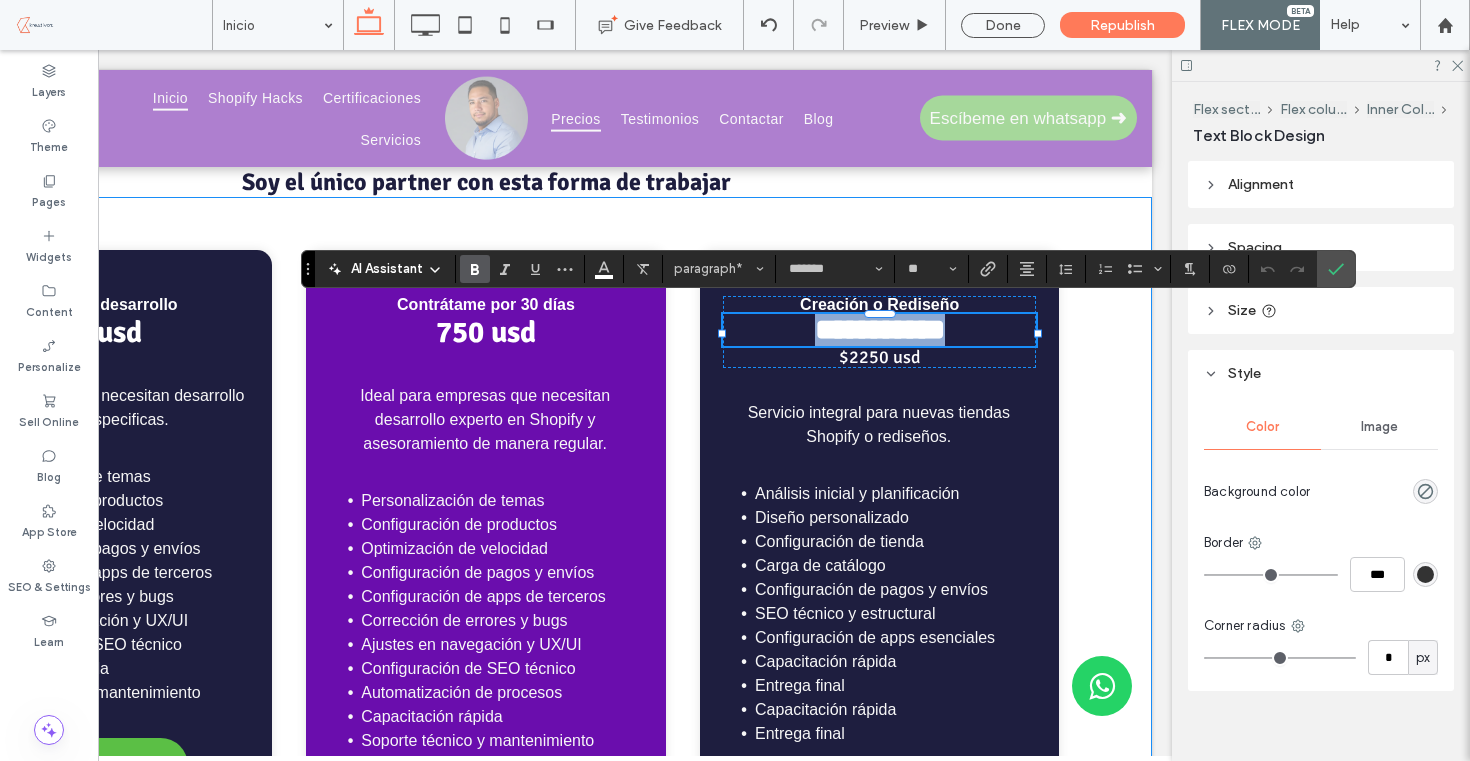 type 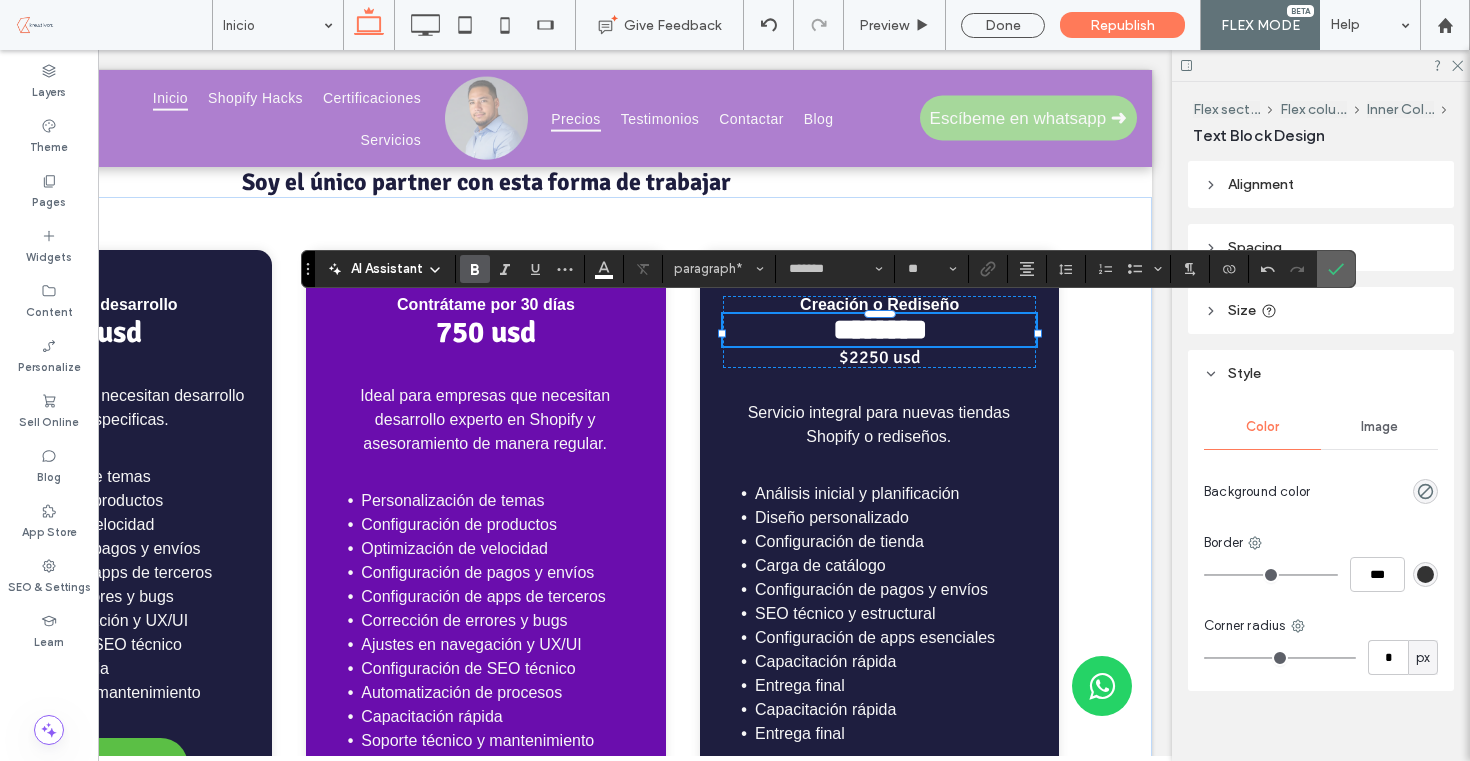 click 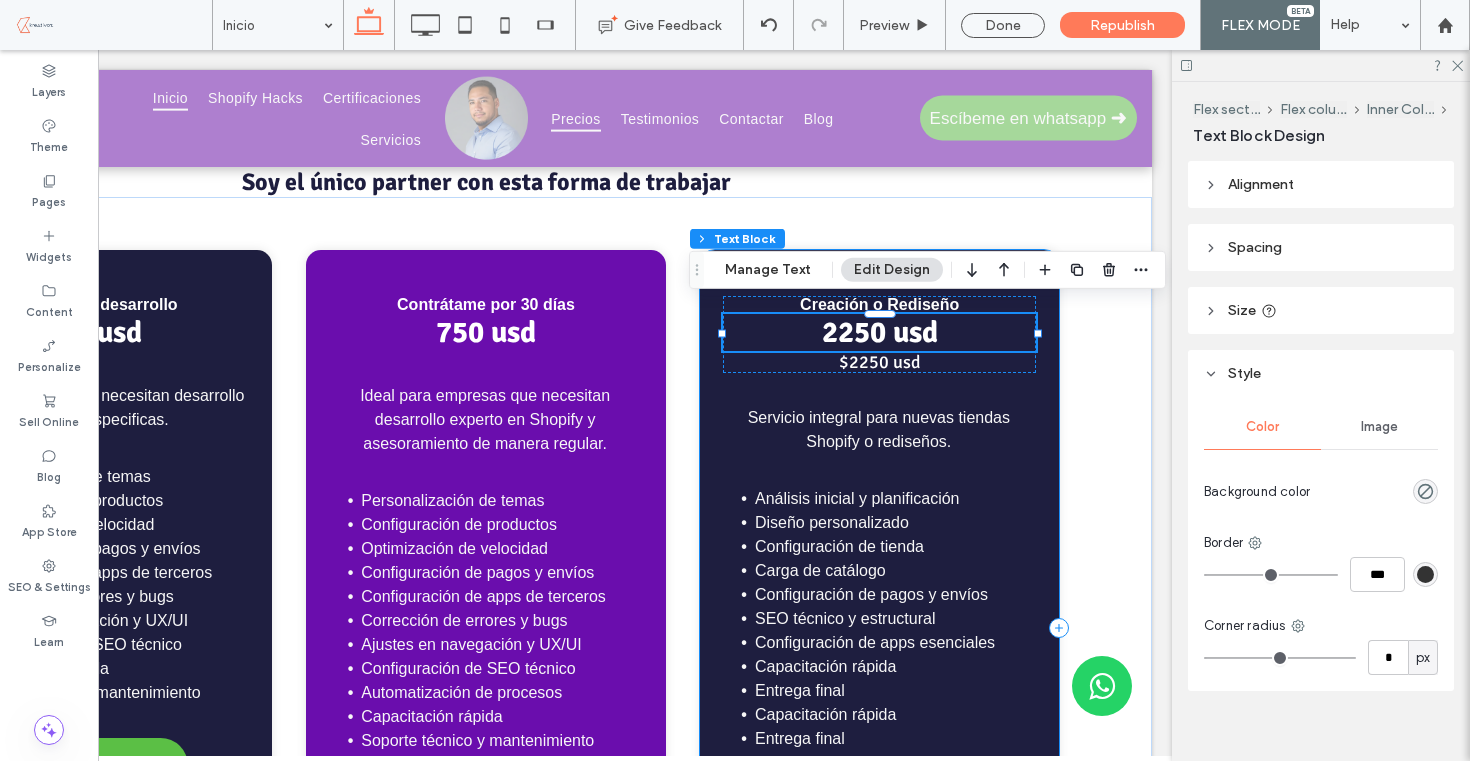 click on "Análisis inicial y planificación Diseño personalizado Configuración de tienda Carga de catálogo Configuración de pagos y envíos SEO técnico y estructural Configuración de apps esenciales Capacitación rápida Entrega final Capacitación rápida ﻿ Entrega final
Servicio integral para nuevas tiendas Shopify o rediseños.
Elegir ➜
Creación o Rediseño
2250 usd
$2250 usd" at bounding box center (879, 628) 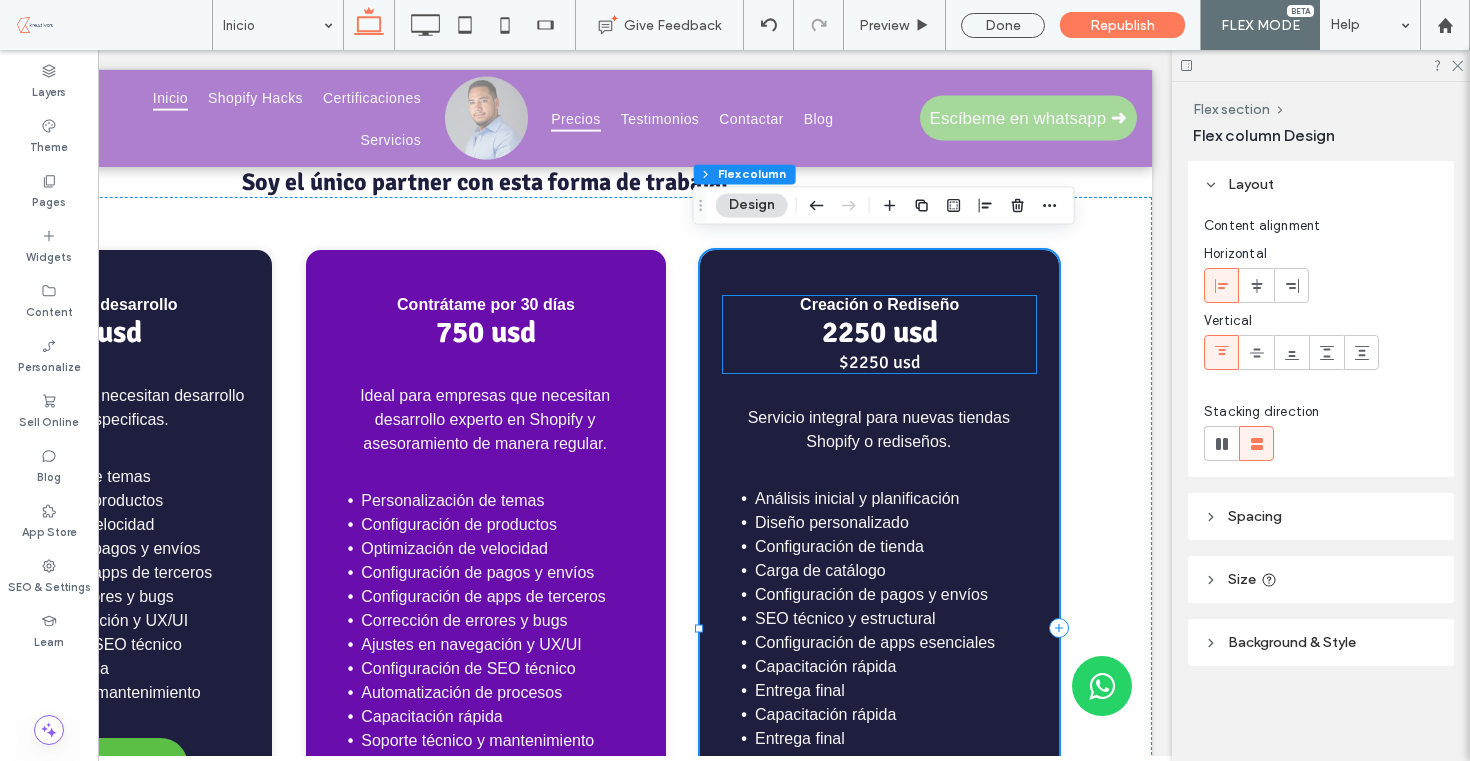 click on "$2250 usd" at bounding box center (879, 362) 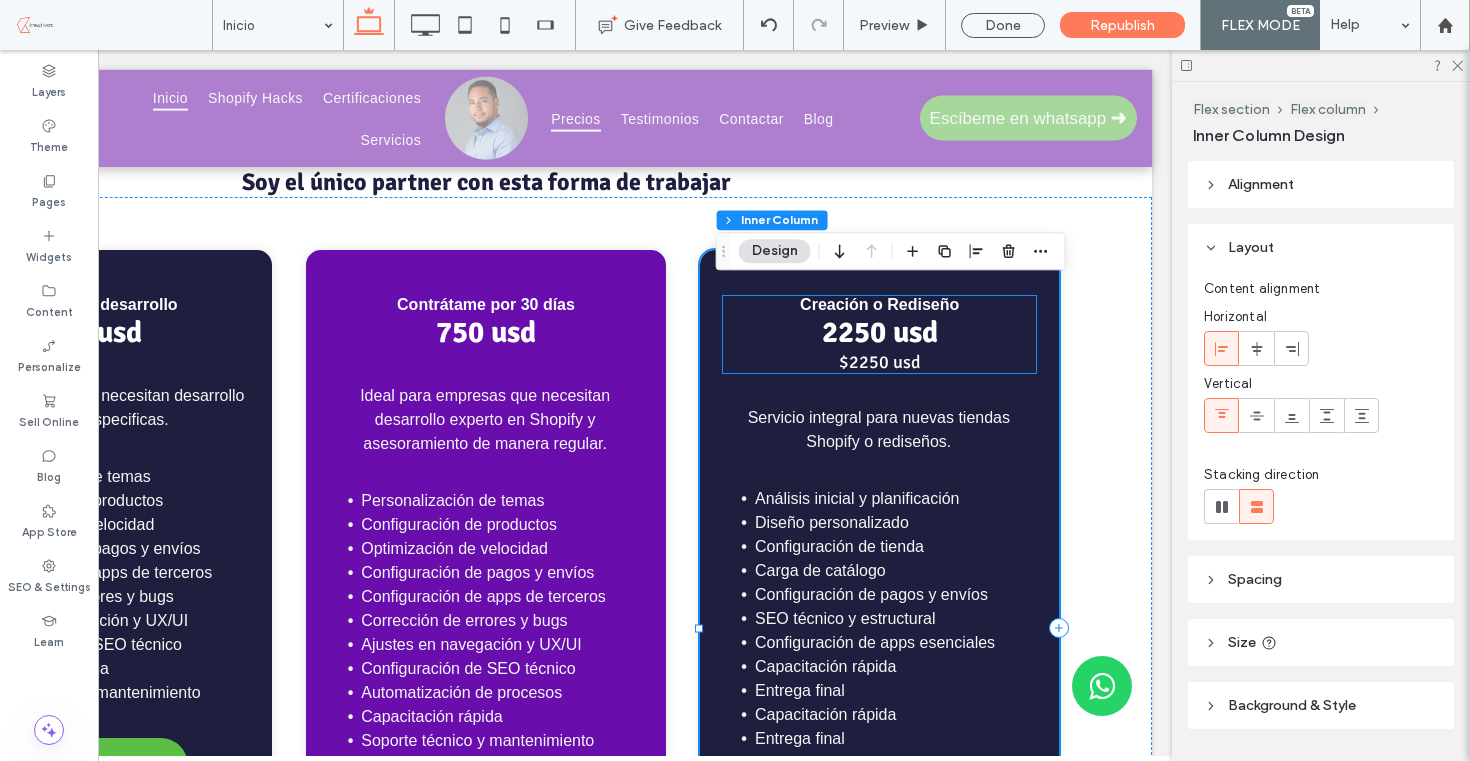 type on "**" 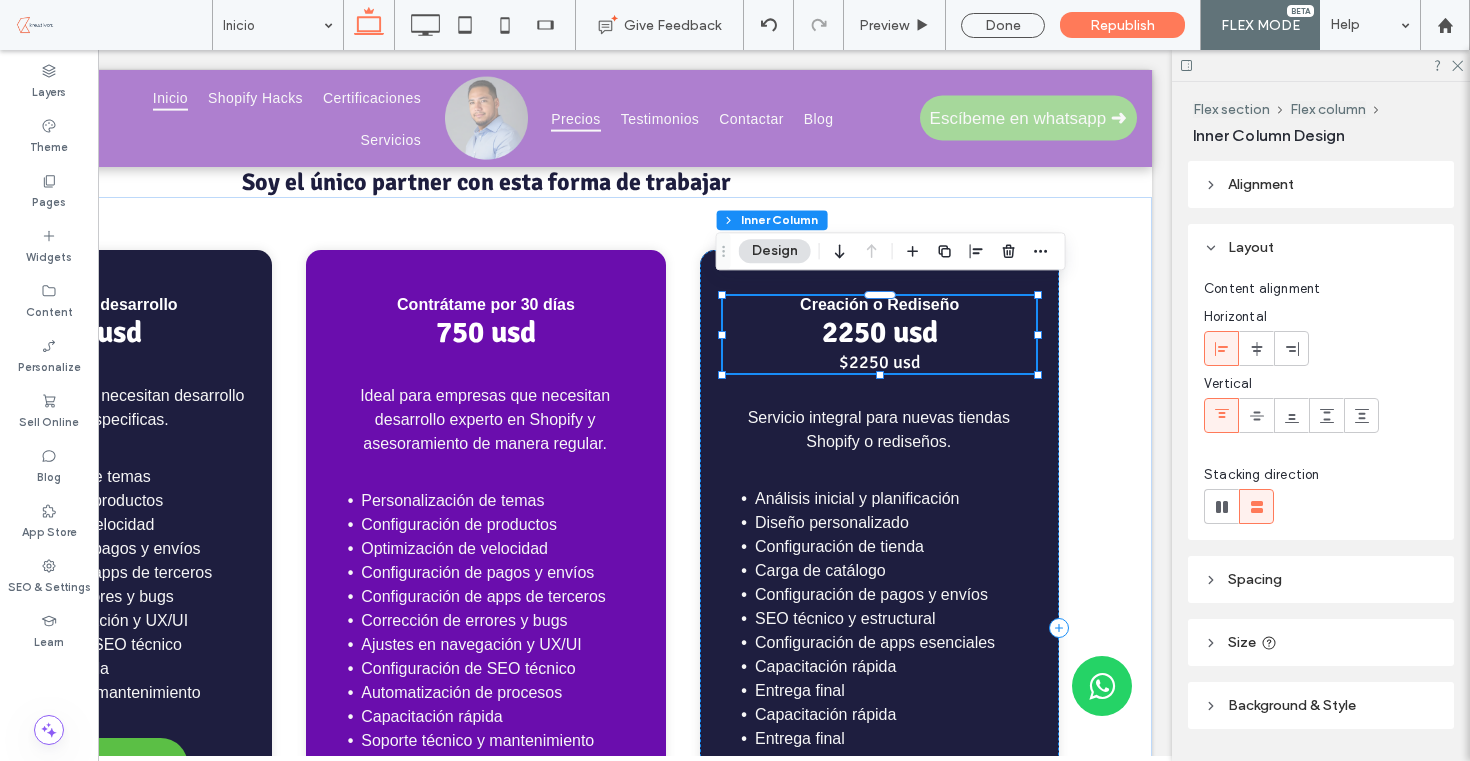 click on "$2250 usd" at bounding box center [879, 362] 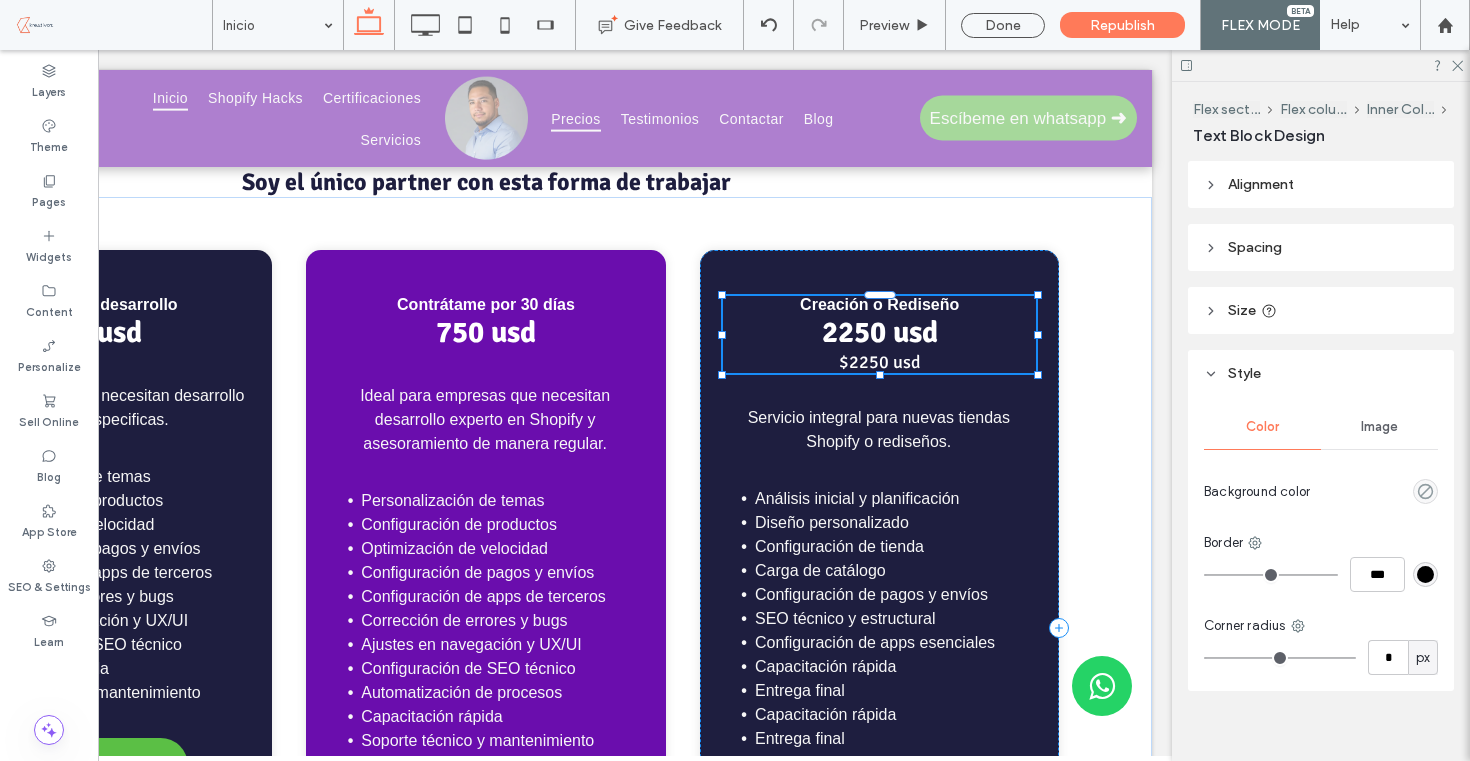 type on "*******" 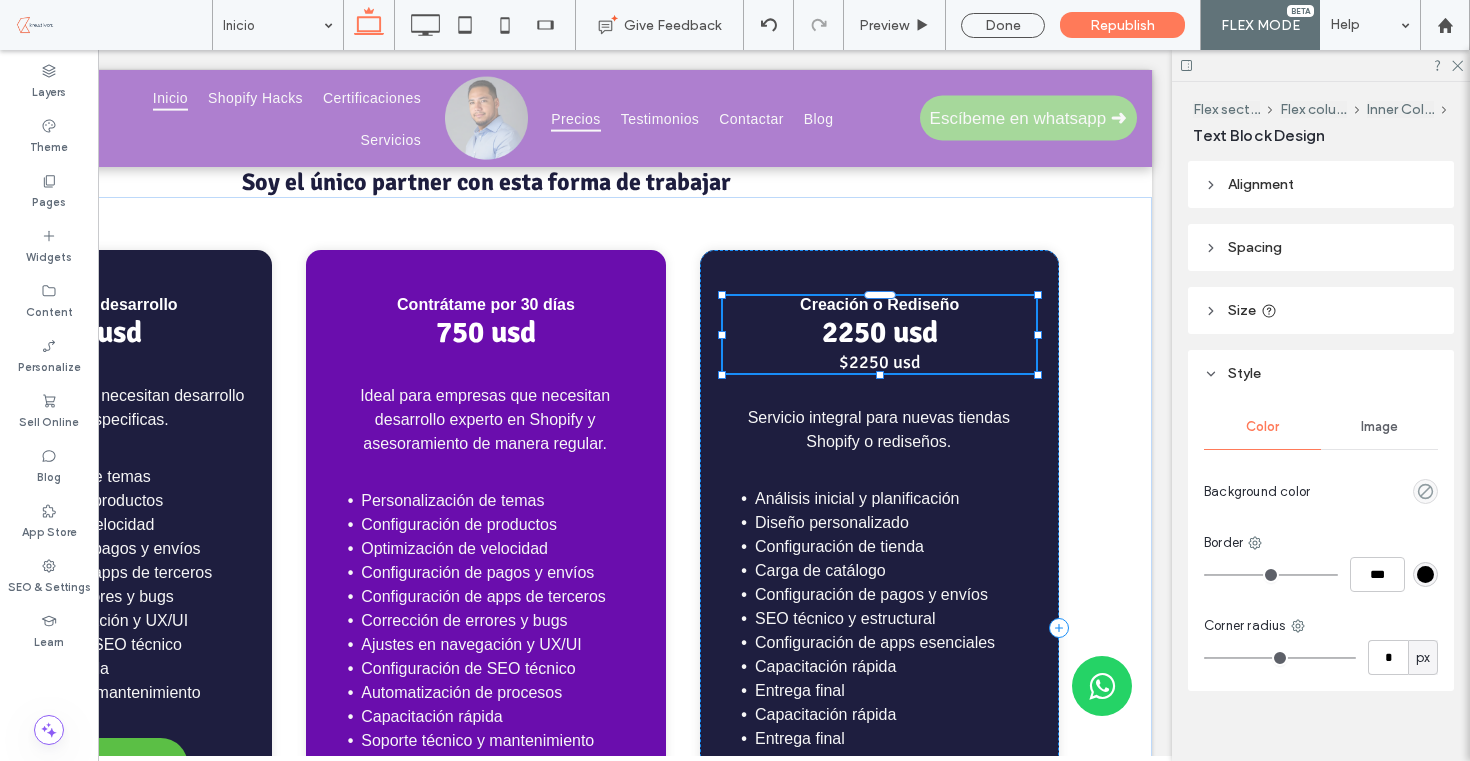 type on "**" 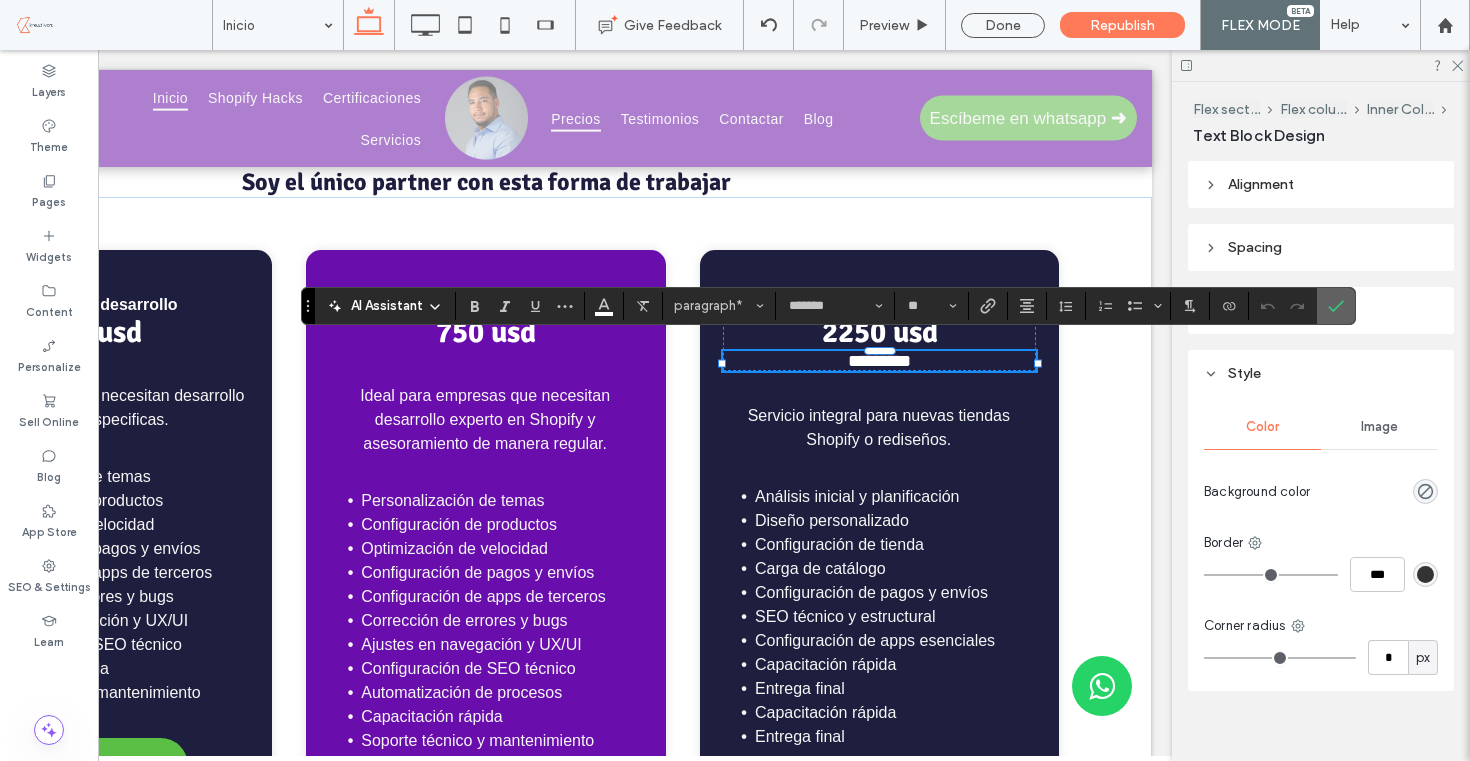 click 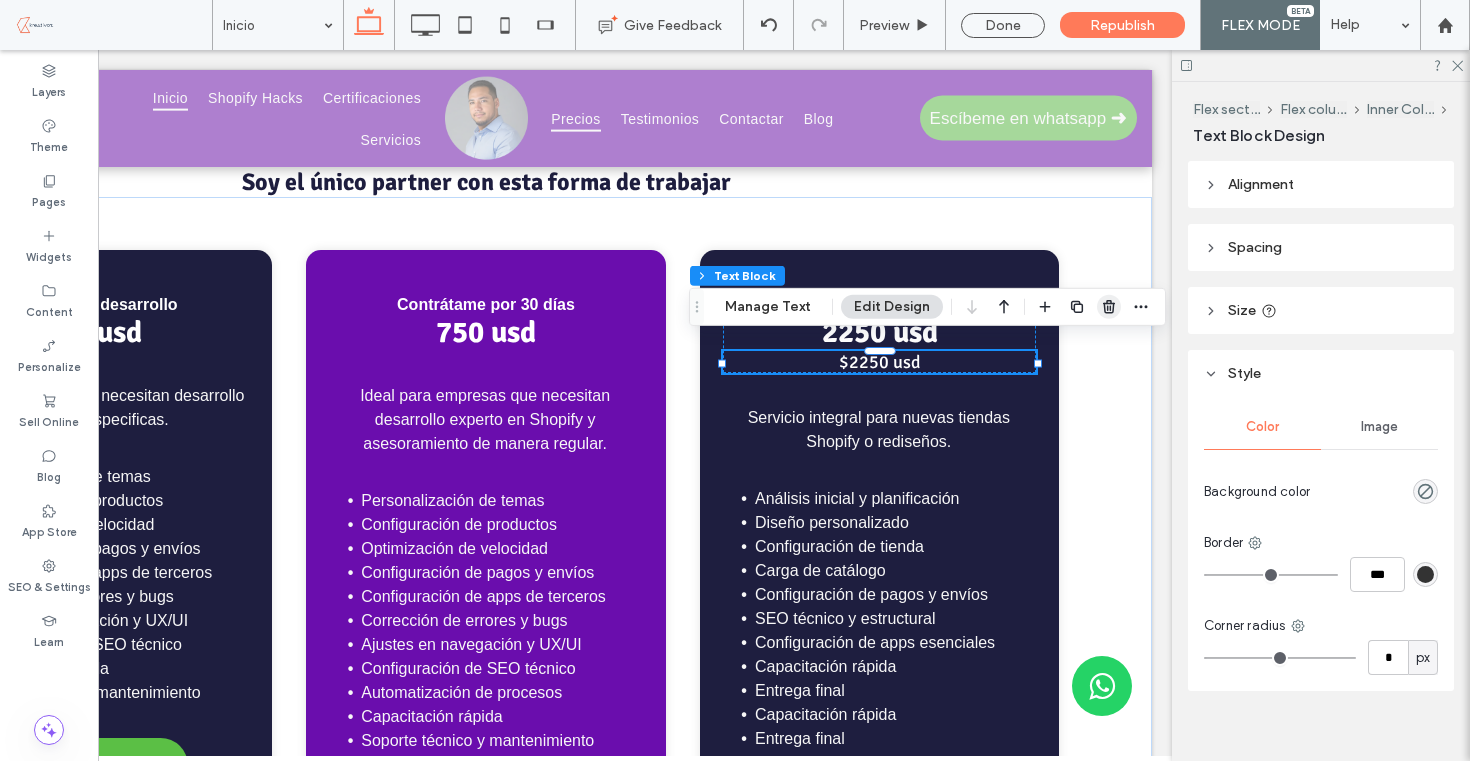 click 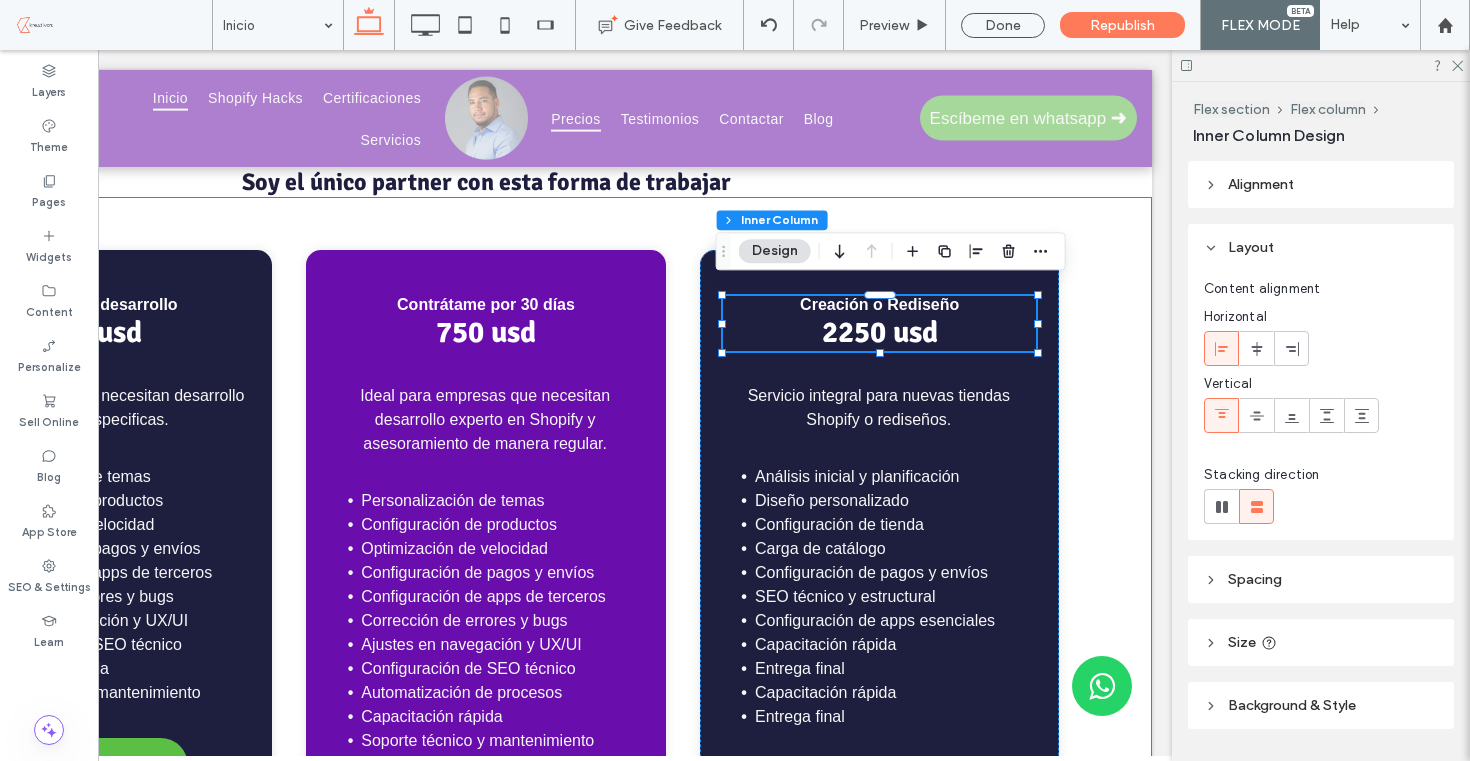 click on "Ideal para tiendas que necesitan desarrollo de tareas especificas.
Personalización de temas Configuración de productos Optimización de velocidad Configuración de pagos y envíos Configuración de apps de terceros Corrección de errores y bugs Ajustes en navegación y UX/UI Configuración de SEO técnico Capacitación rápida Soporte técnico y mantenimiento
500 usd
10 horas de desarrollo
Elegir ➜
Personalización de temas Configuración de productos Optimización de velocidad Configuración de pagos y envíos Configuración de apps de terceros Corrección de errores y bugs Ajustes en navegación y UX/UI Configuración de SEO técnico Automatización de procesos Capacitación rápida Soporte técnico y mantenimiento Optimización de conversión (CRO) Estrategia SEO continua Análisis de datos y reportes Marketing y retargeting Estudio de comportamiento
Elegir este plan ➜" at bounding box center [486, 628] 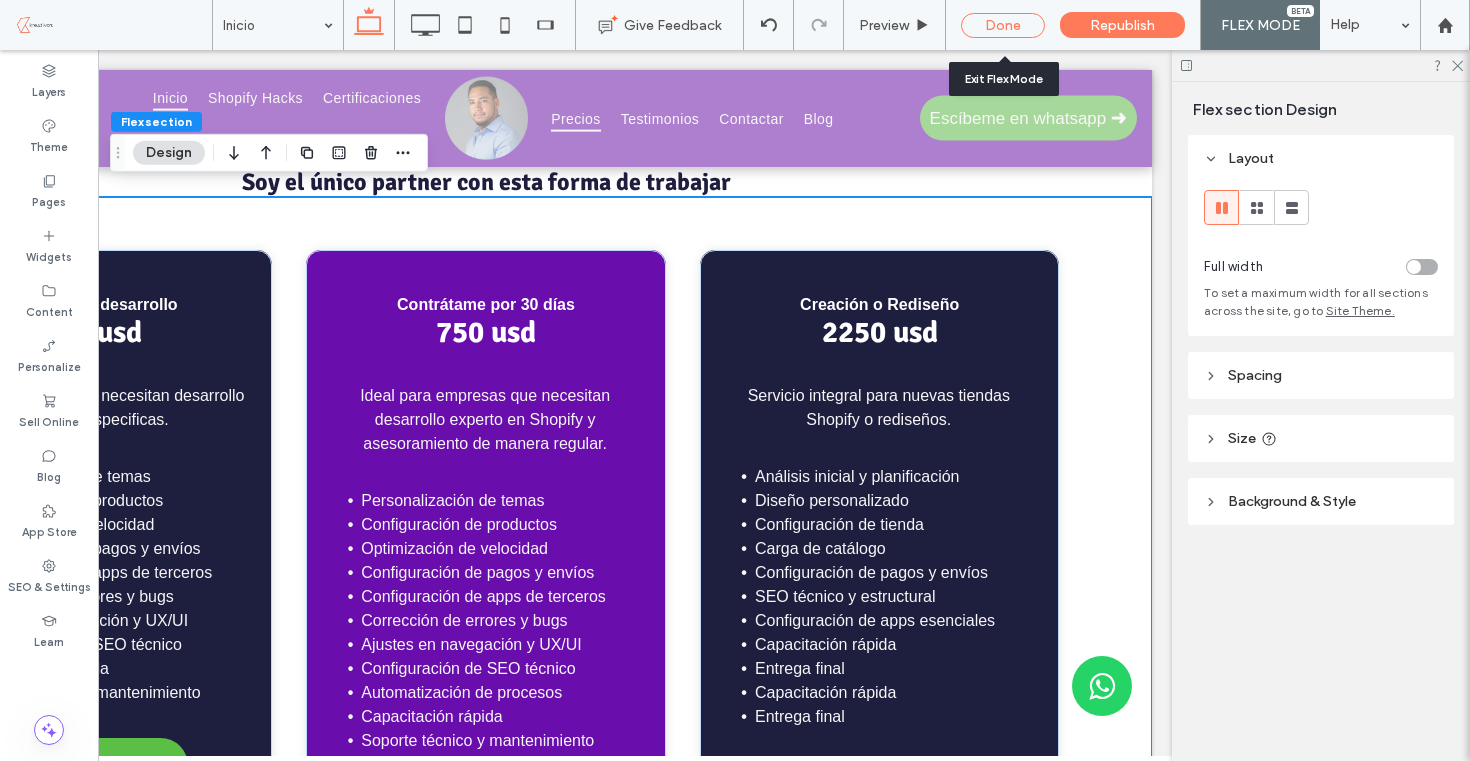 drag, startPoint x: 1008, startPoint y: 23, endPoint x: 865, endPoint y: 78, distance: 153.21227 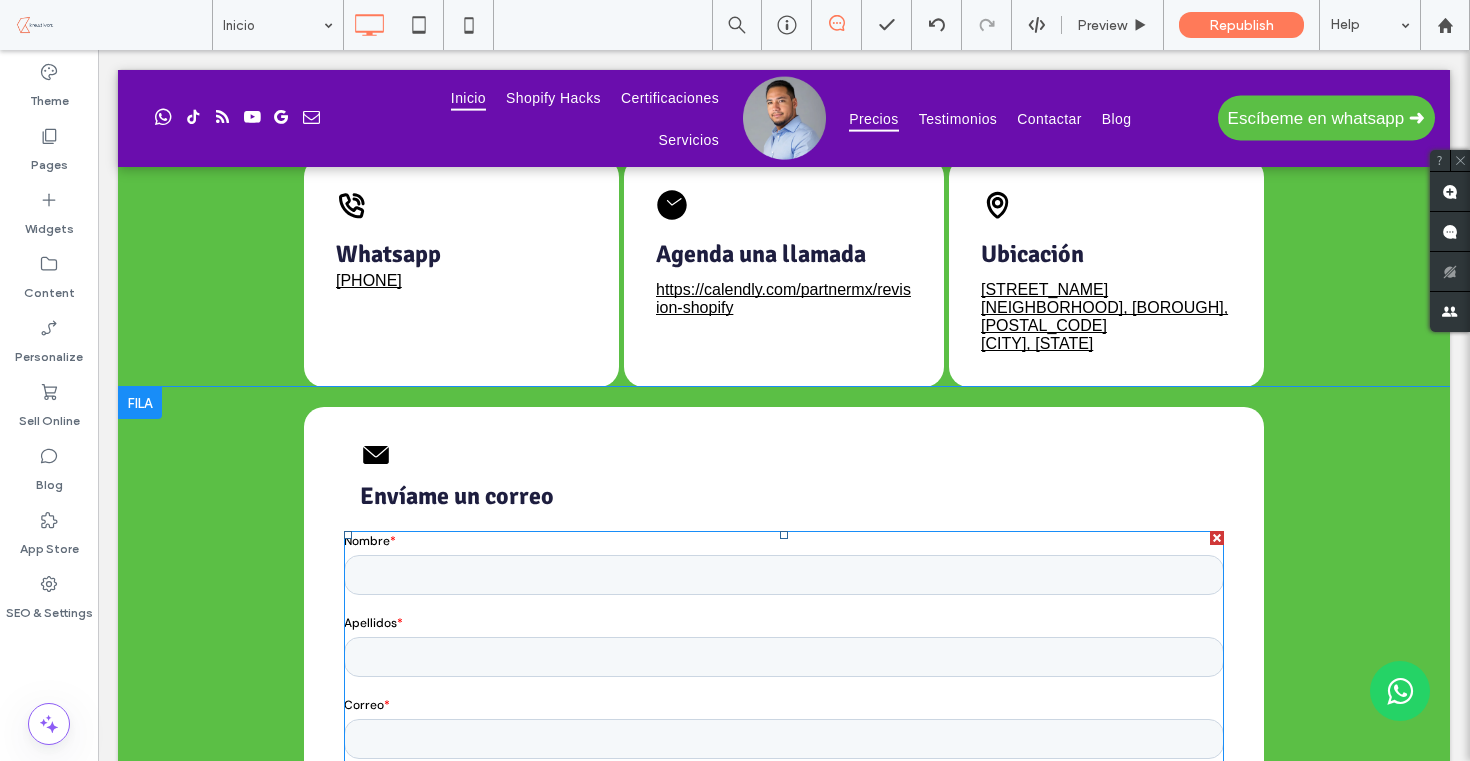 scroll, scrollTop: 3881, scrollLeft: 0, axis: vertical 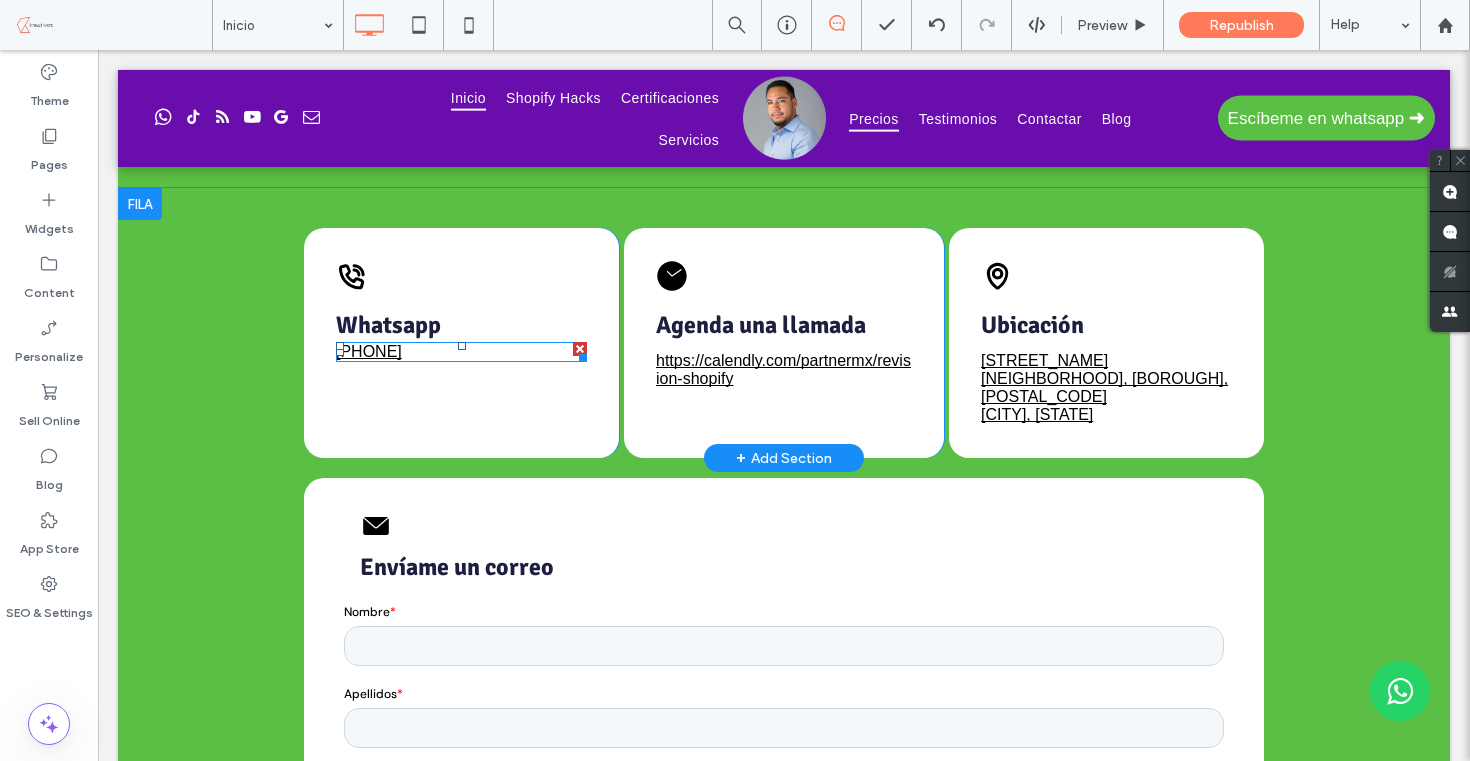 click on "[PHONE]" at bounding box center [461, 352] 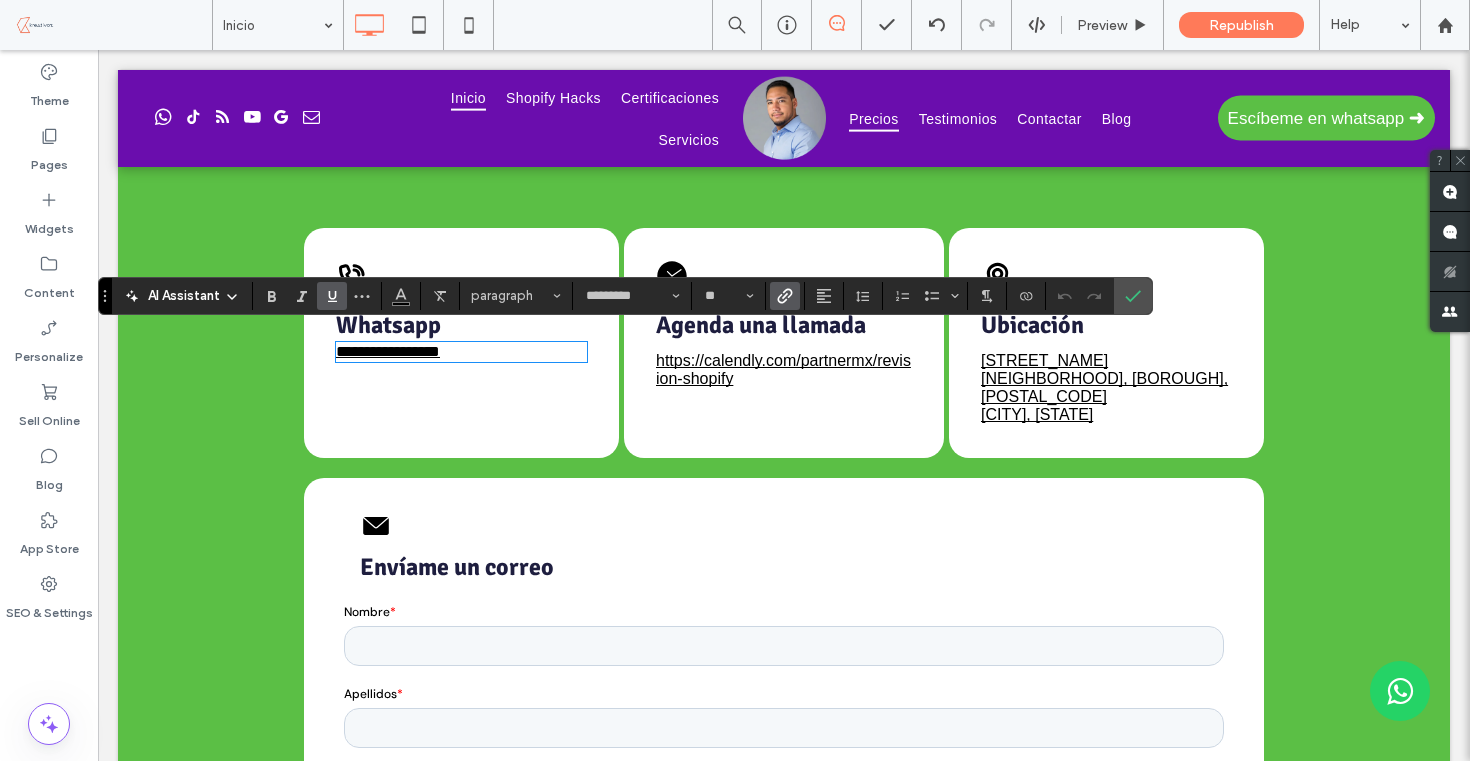 click on "**********" at bounding box center (388, 351) 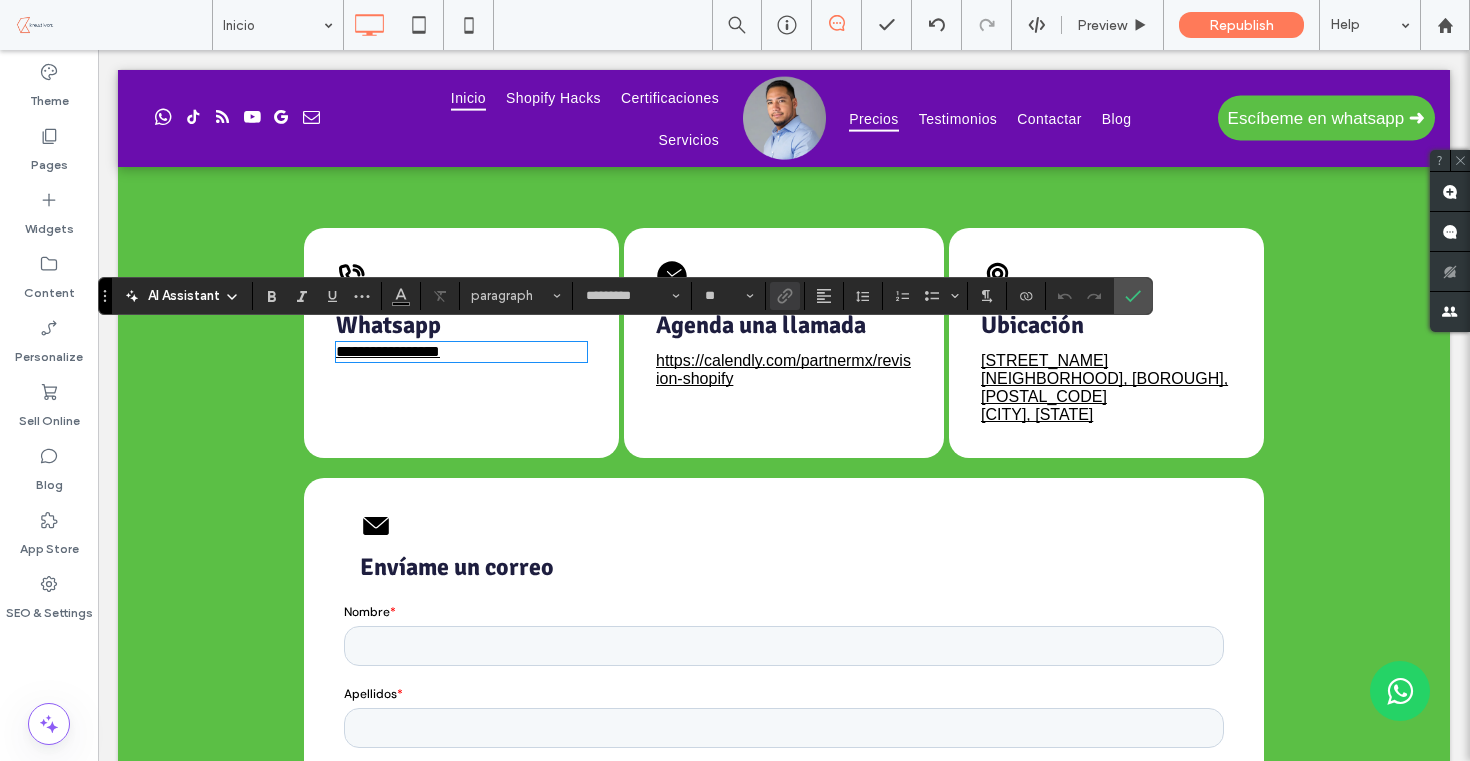 type 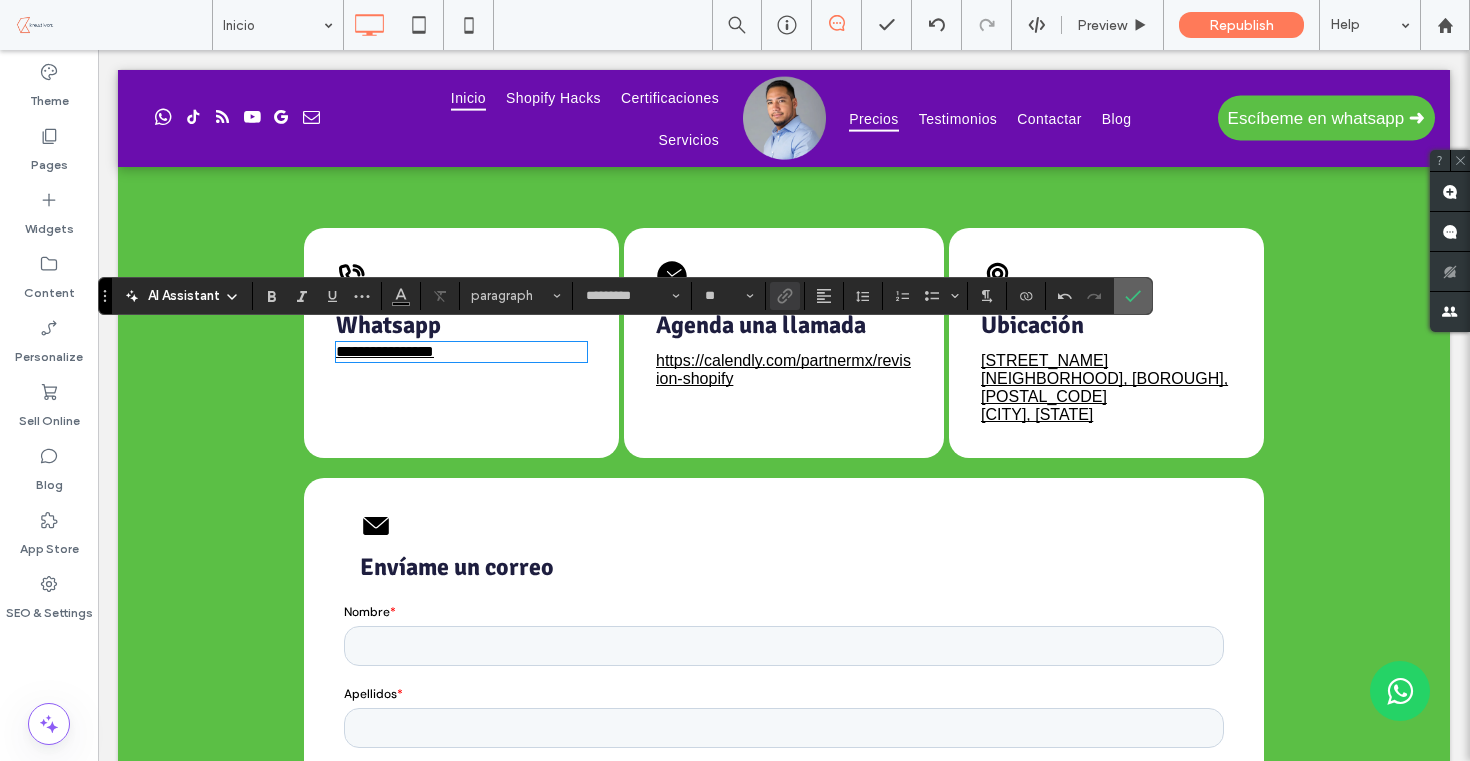 click 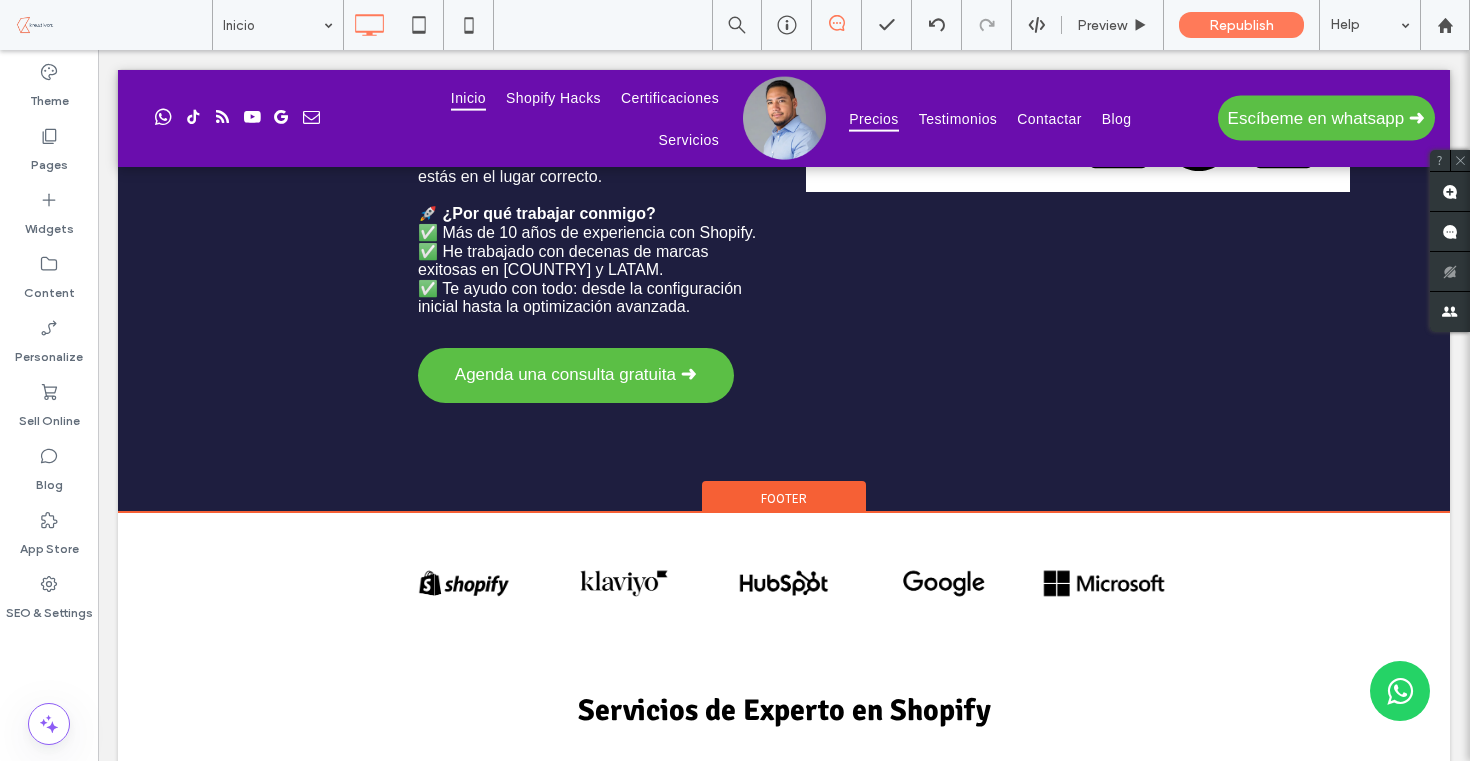 scroll, scrollTop: 0, scrollLeft: 0, axis: both 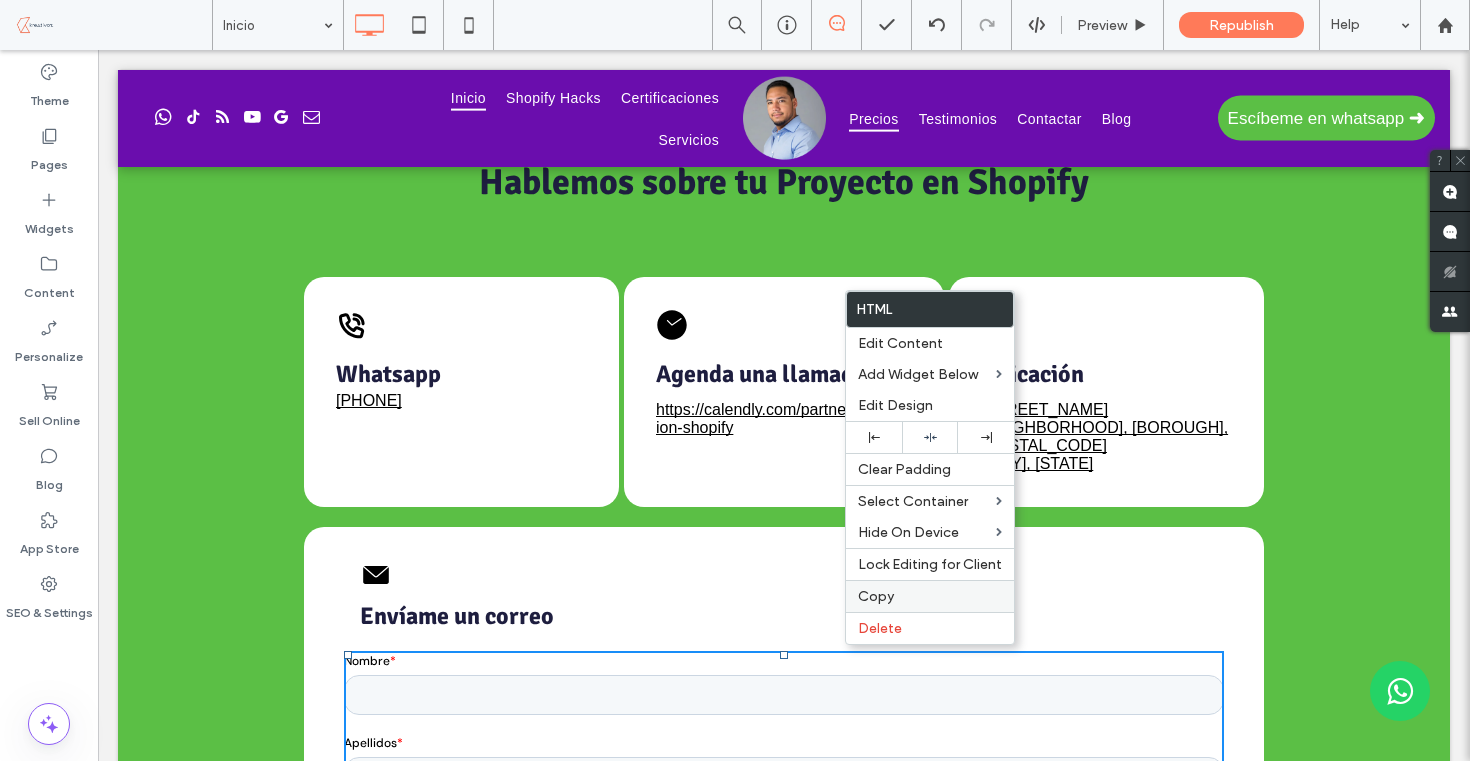 click on "Copy" at bounding box center [876, 596] 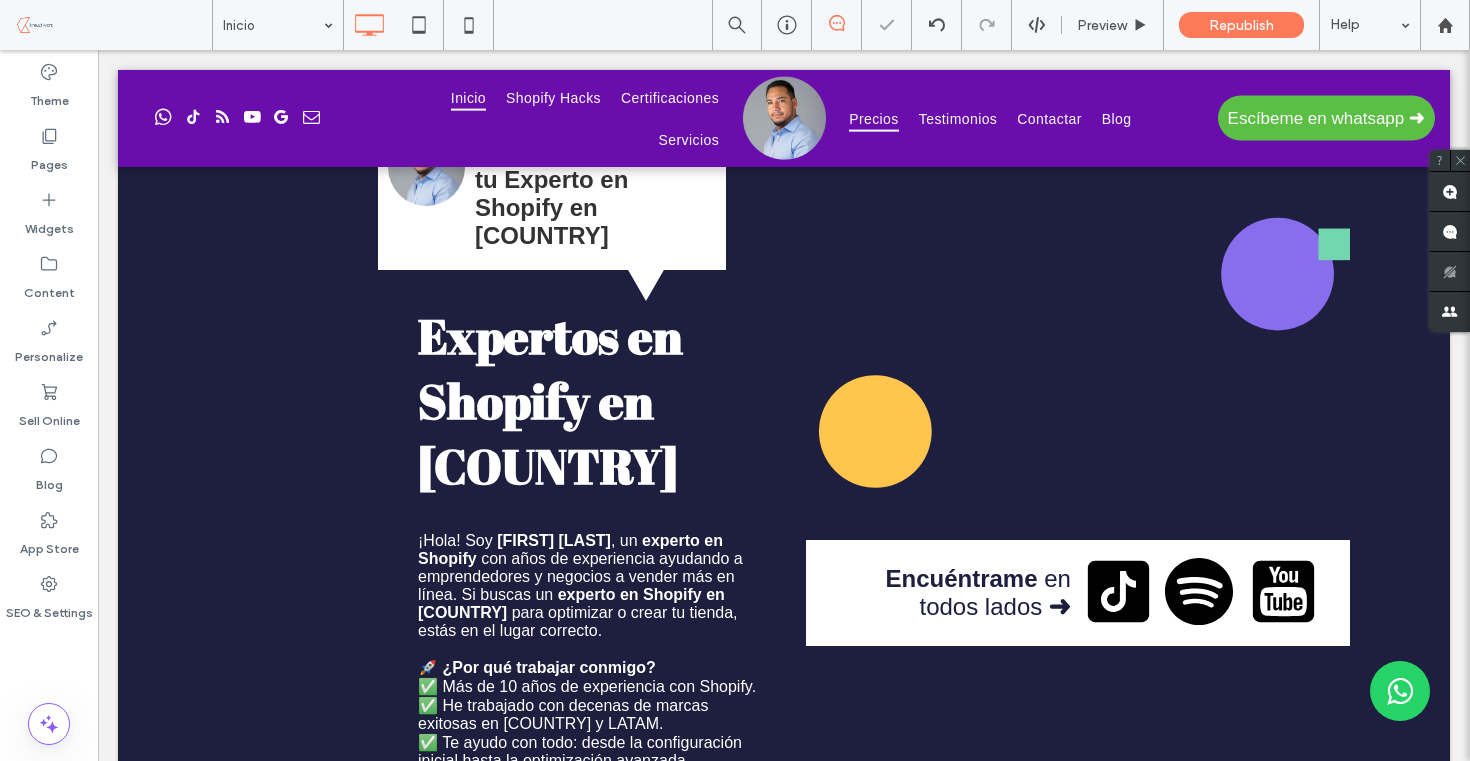 scroll, scrollTop: 59, scrollLeft: 0, axis: vertical 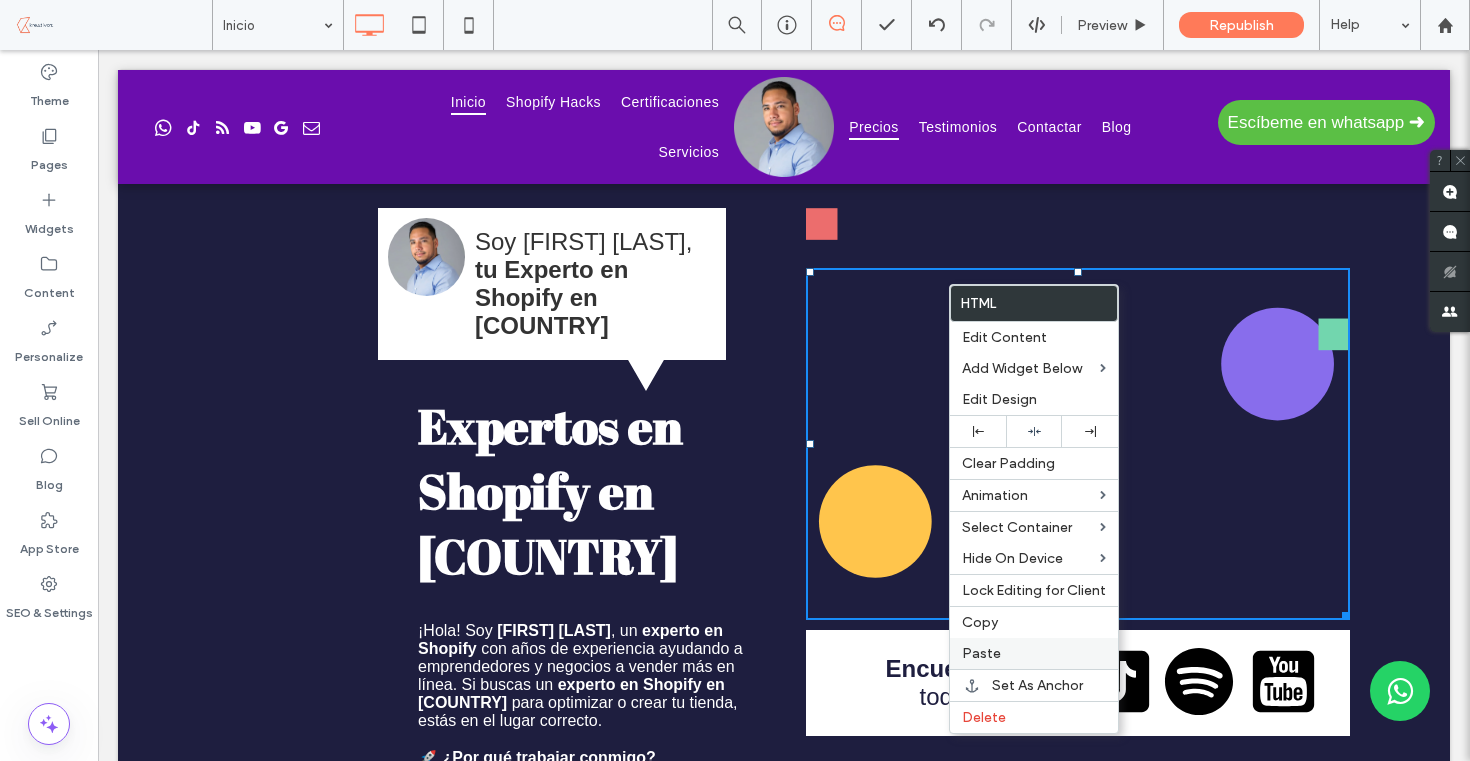 click on "Paste" at bounding box center [981, 653] 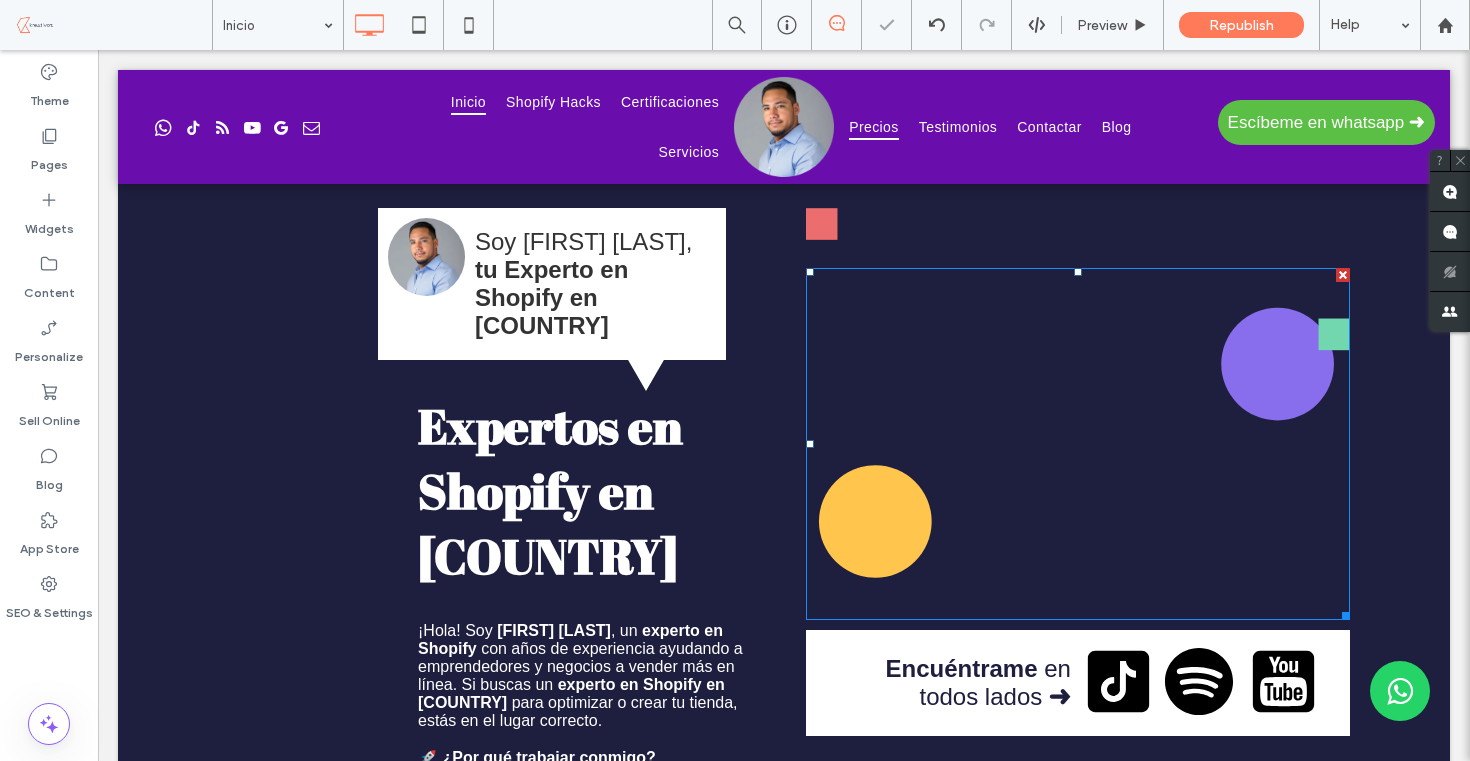 scroll, scrollTop: 0, scrollLeft: 0, axis: both 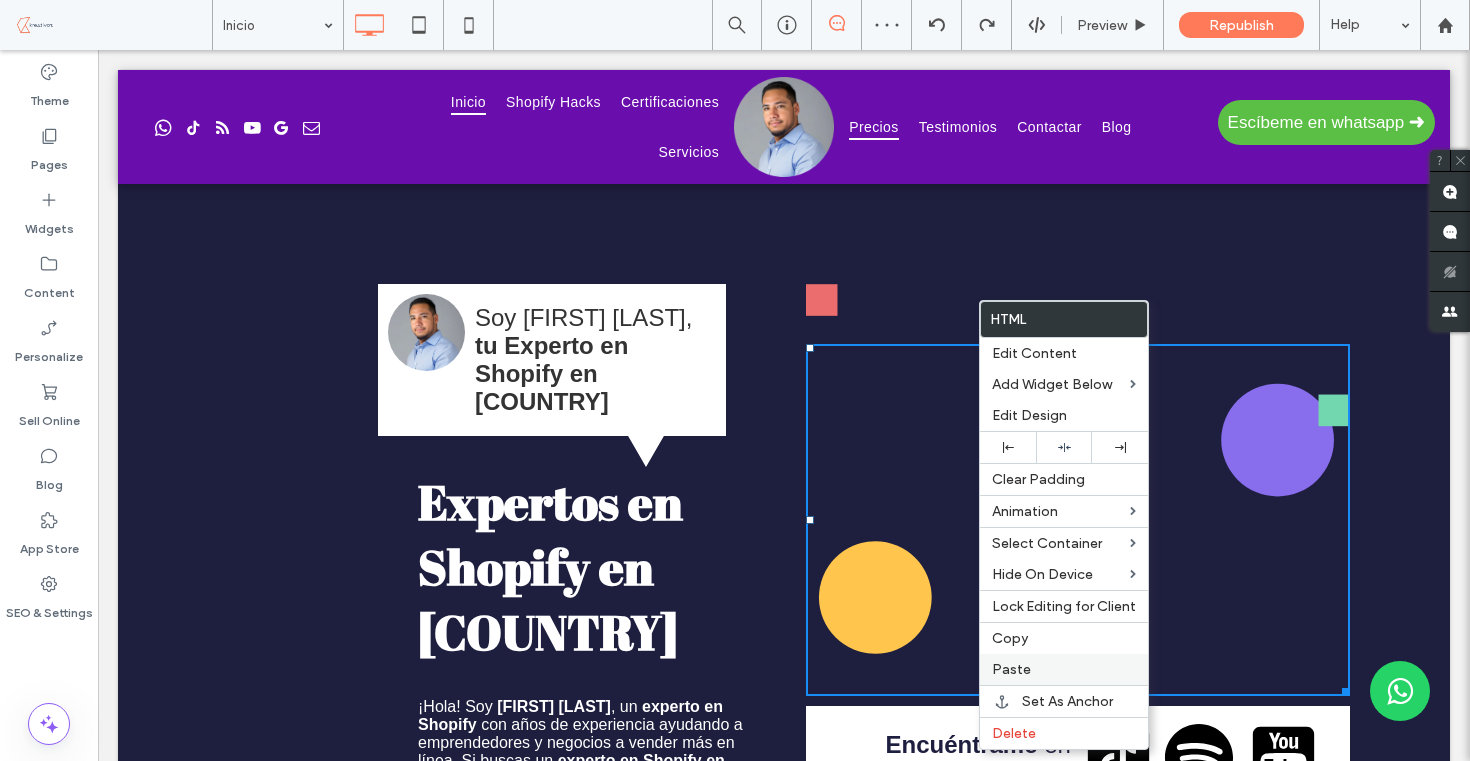 click on "Paste" at bounding box center [1011, 669] 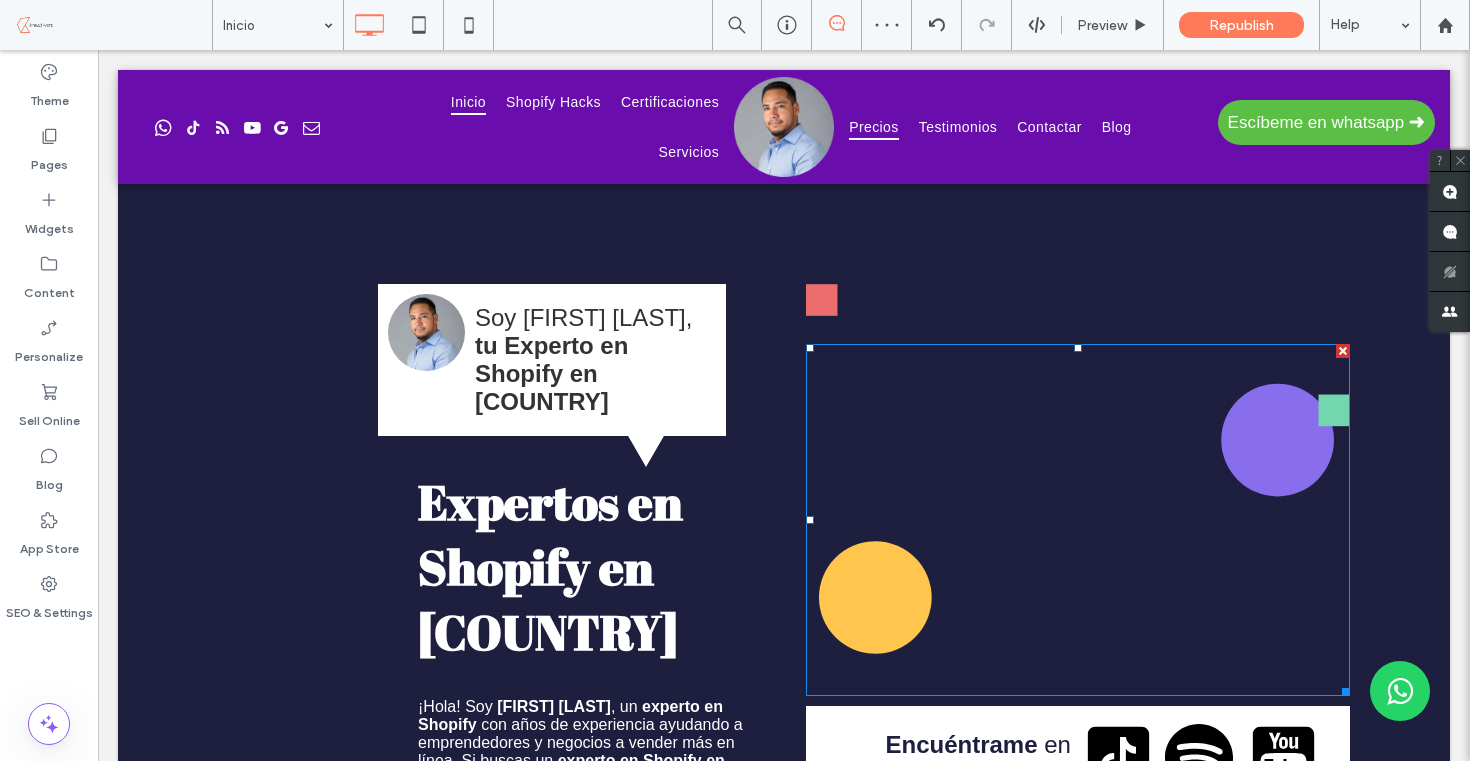 scroll, scrollTop: 0, scrollLeft: 0, axis: both 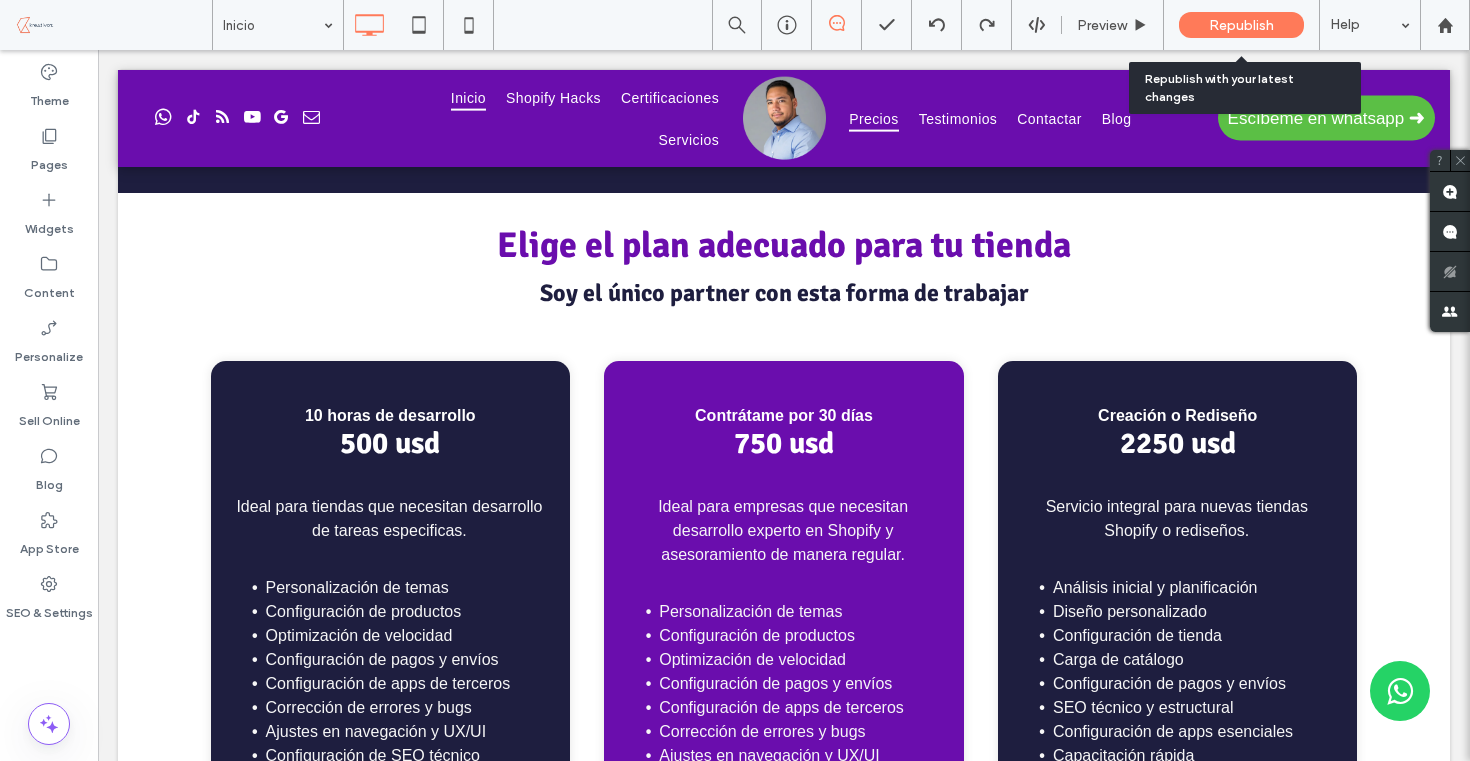 click on "Republish" at bounding box center (1241, 25) 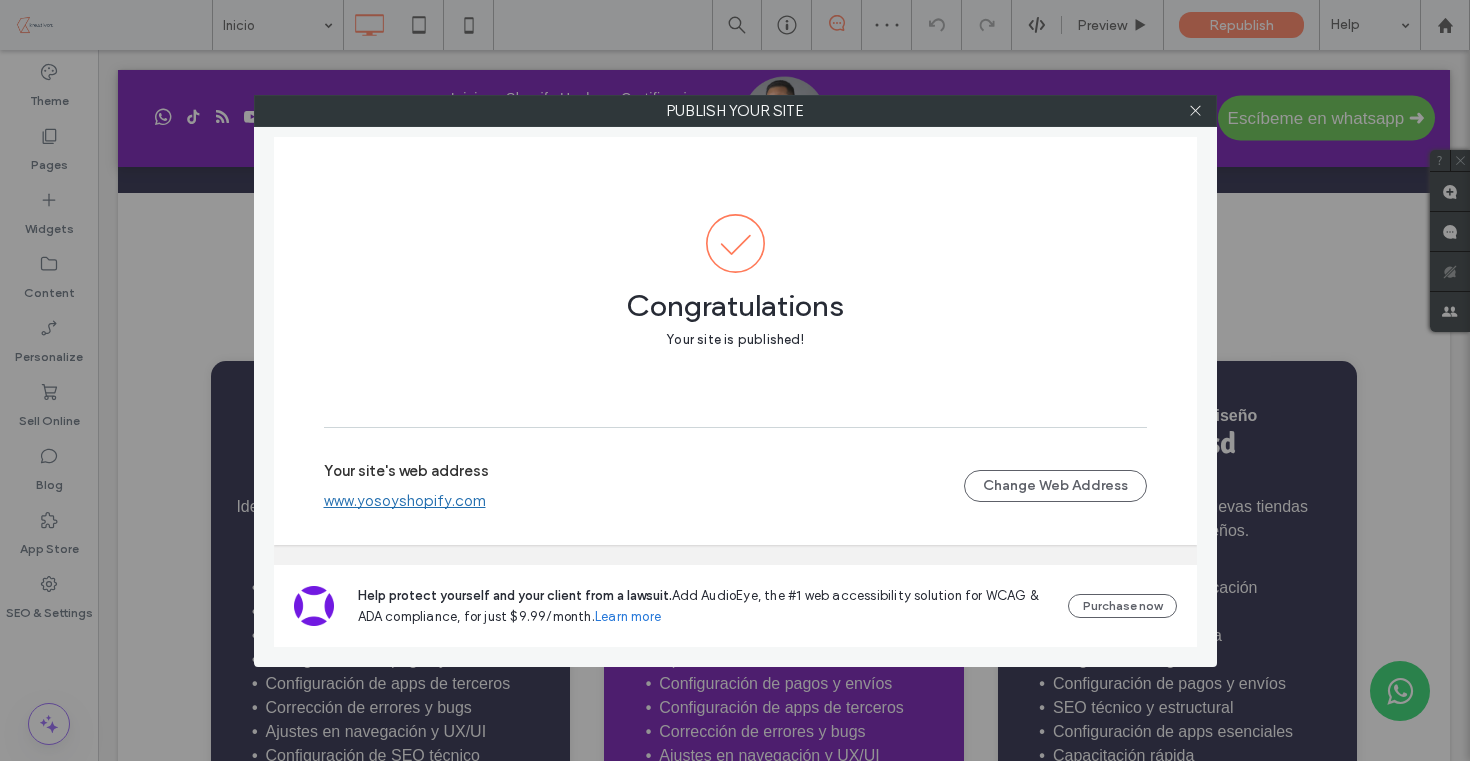 click on "www.yosoyshopify.com" at bounding box center [405, 501] 